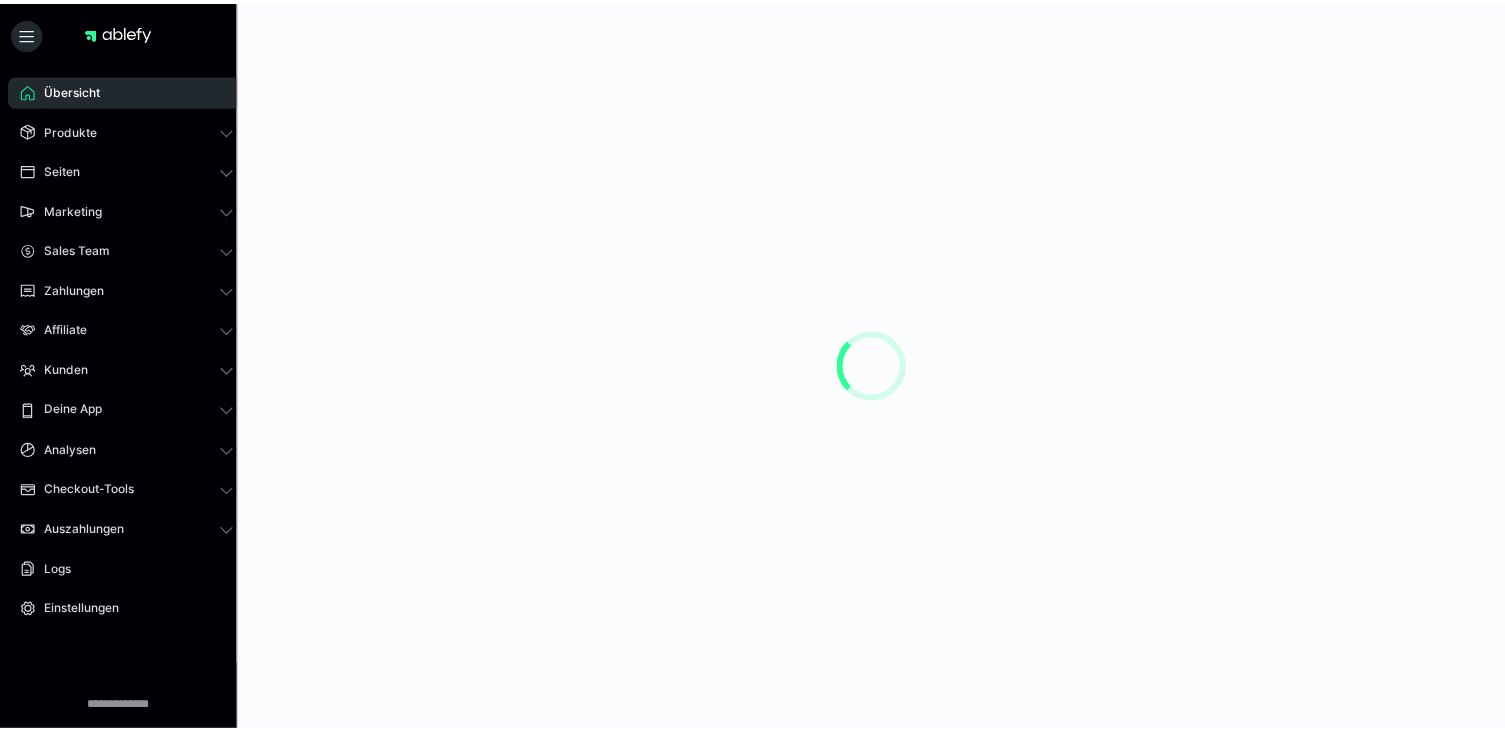 scroll, scrollTop: 0, scrollLeft: 0, axis: both 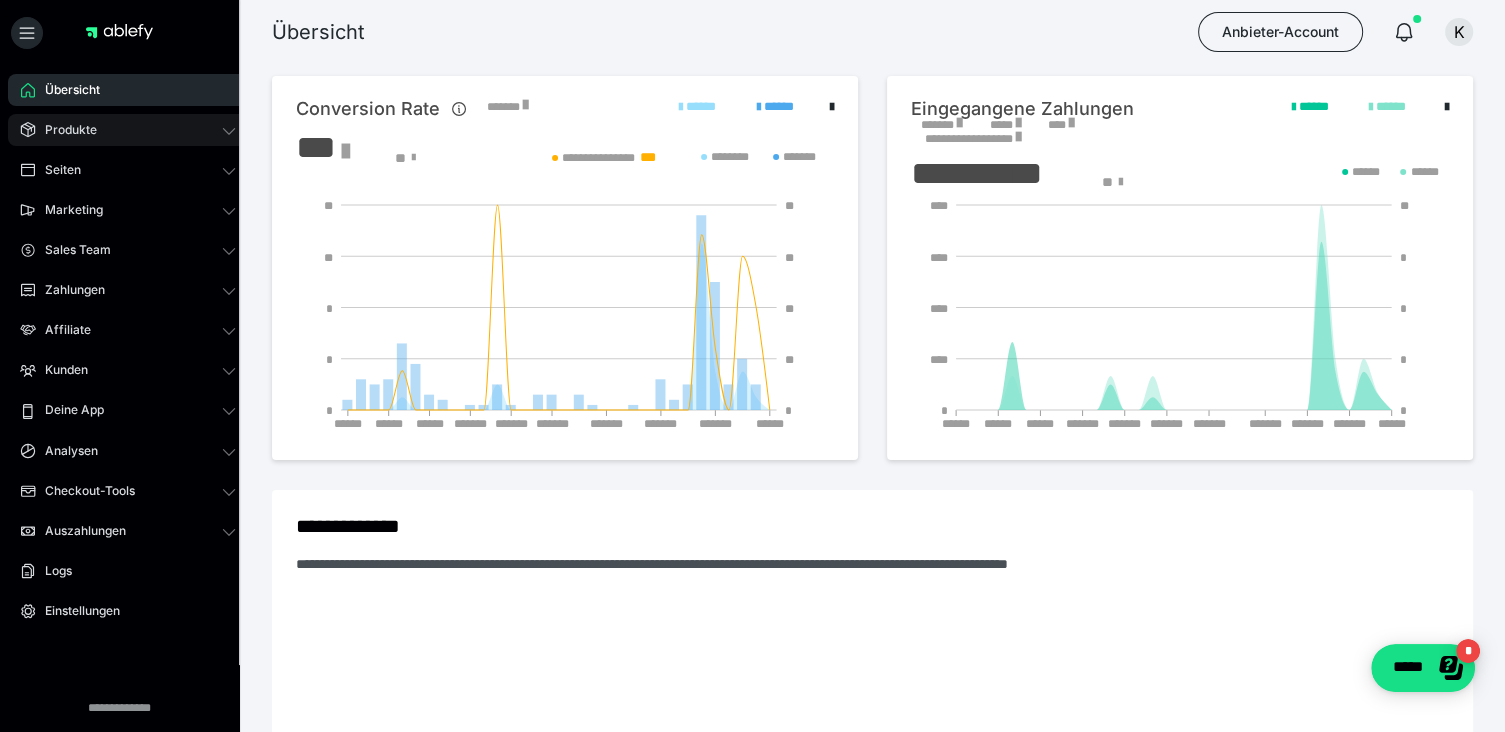 click on "Produkte" at bounding box center (128, 130) 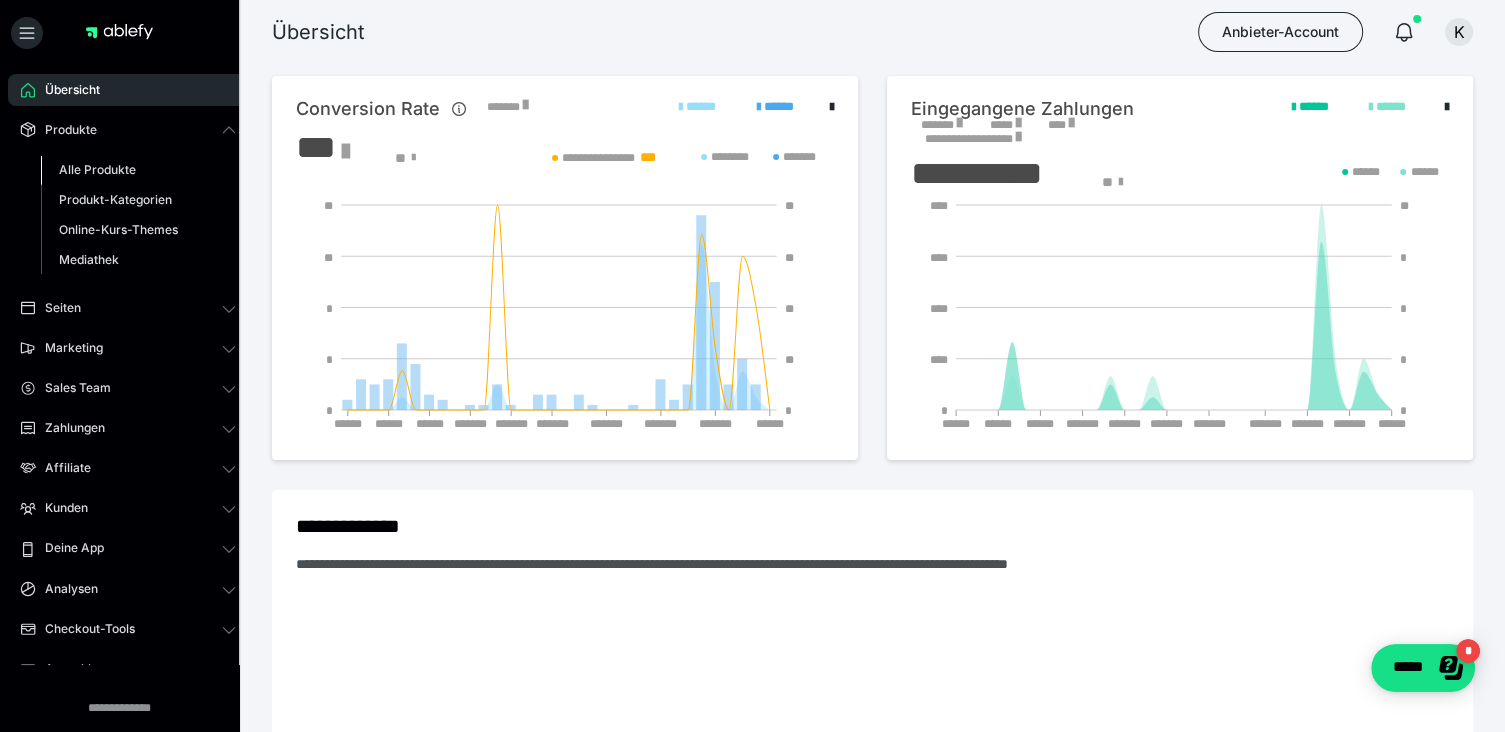 click on "Alle Produkte" at bounding box center (97, 169) 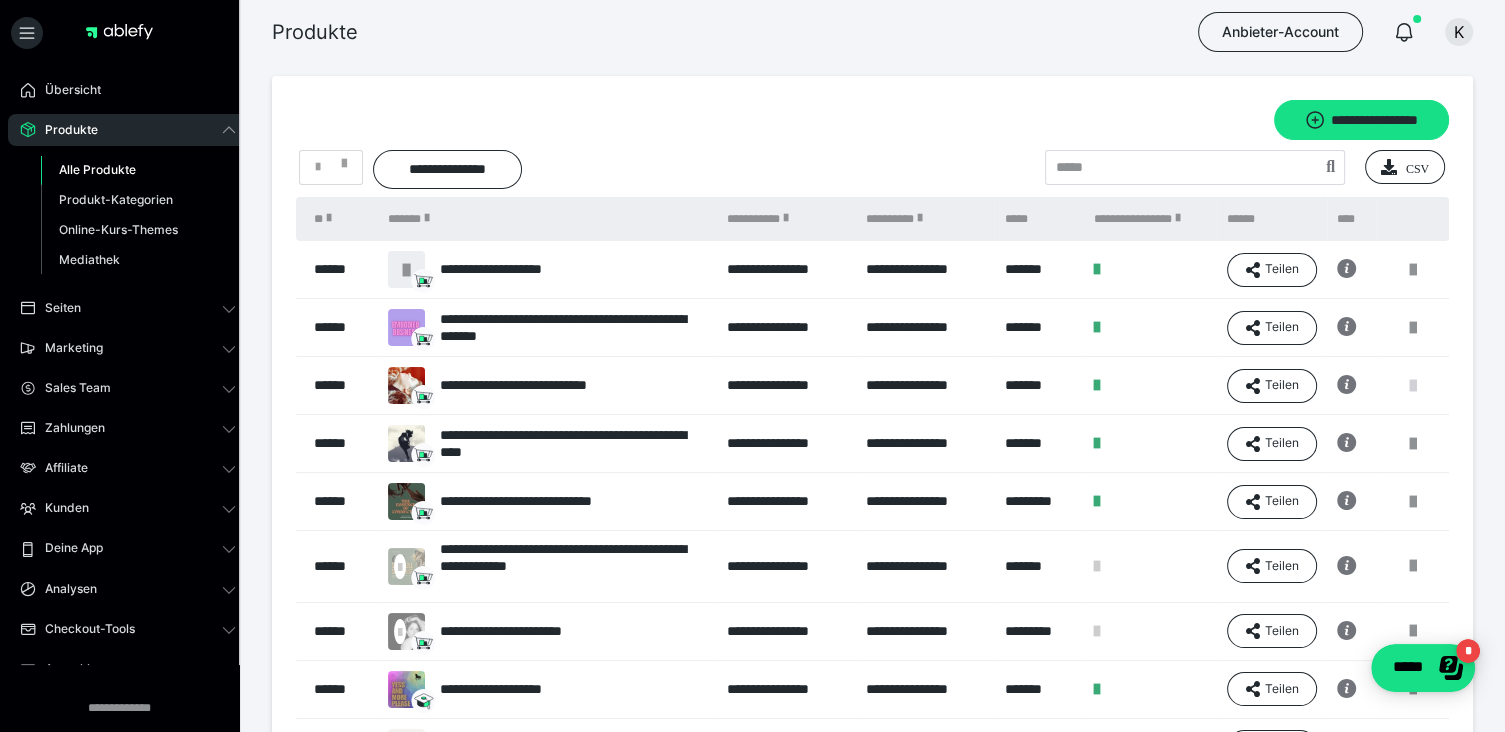 click at bounding box center (1413, 386) 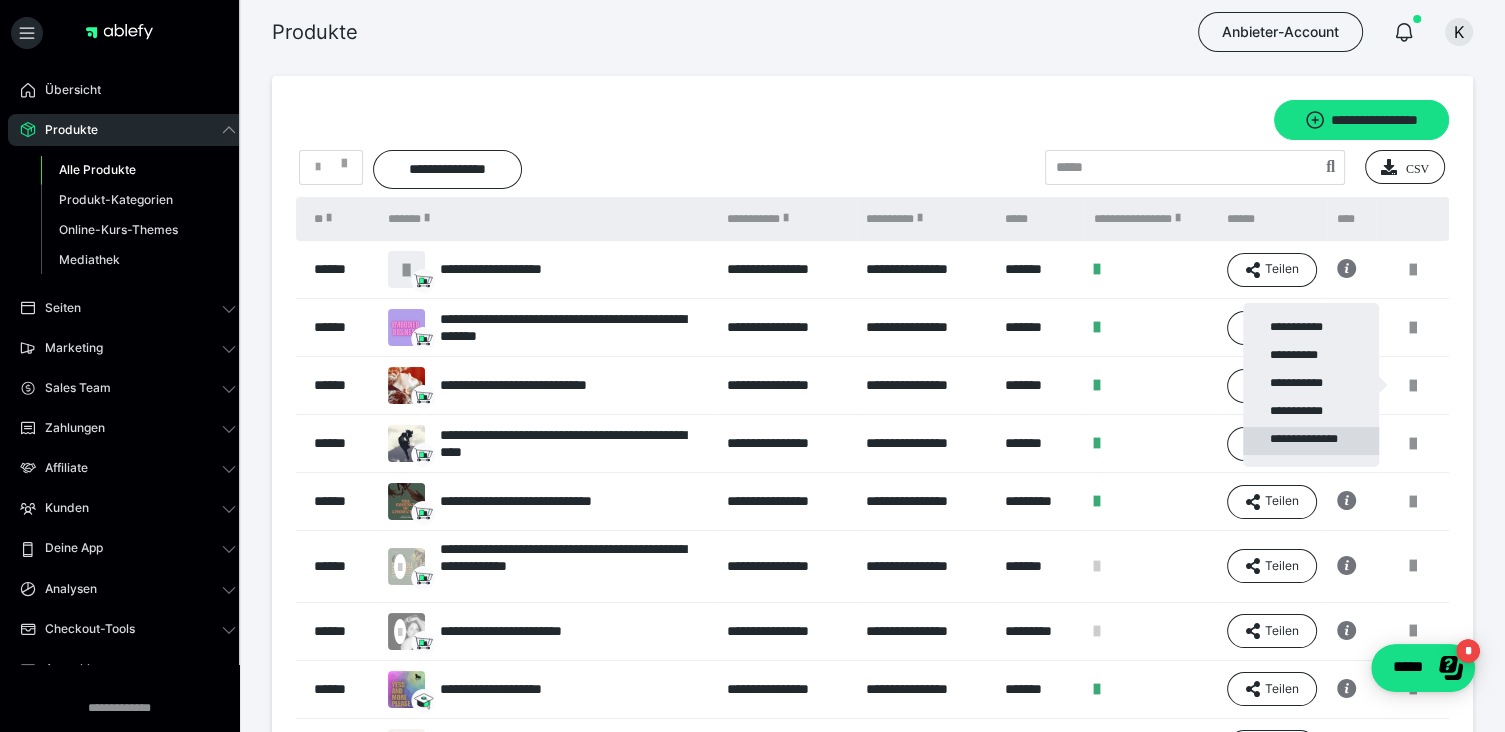 click on "**********" at bounding box center [1311, 441] 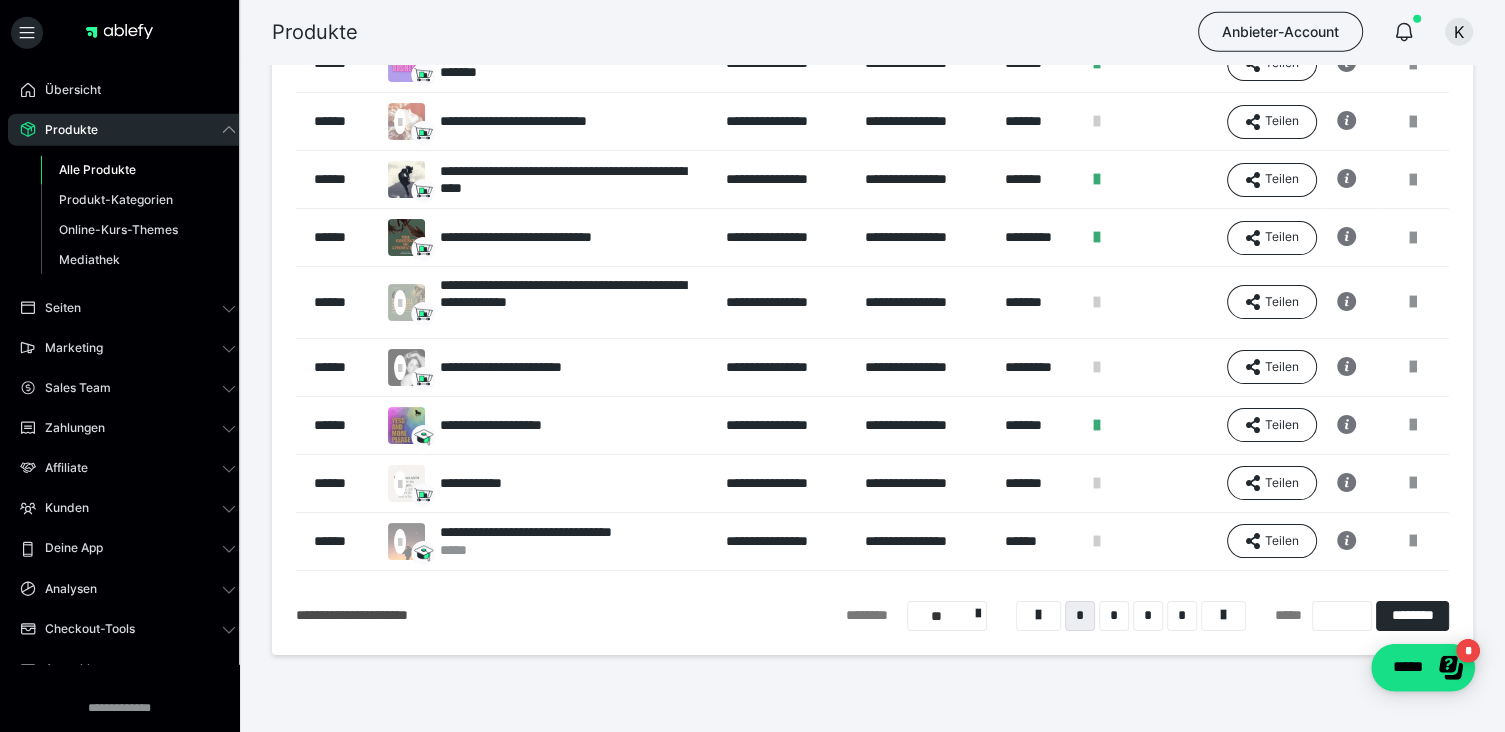scroll, scrollTop: 266, scrollLeft: 0, axis: vertical 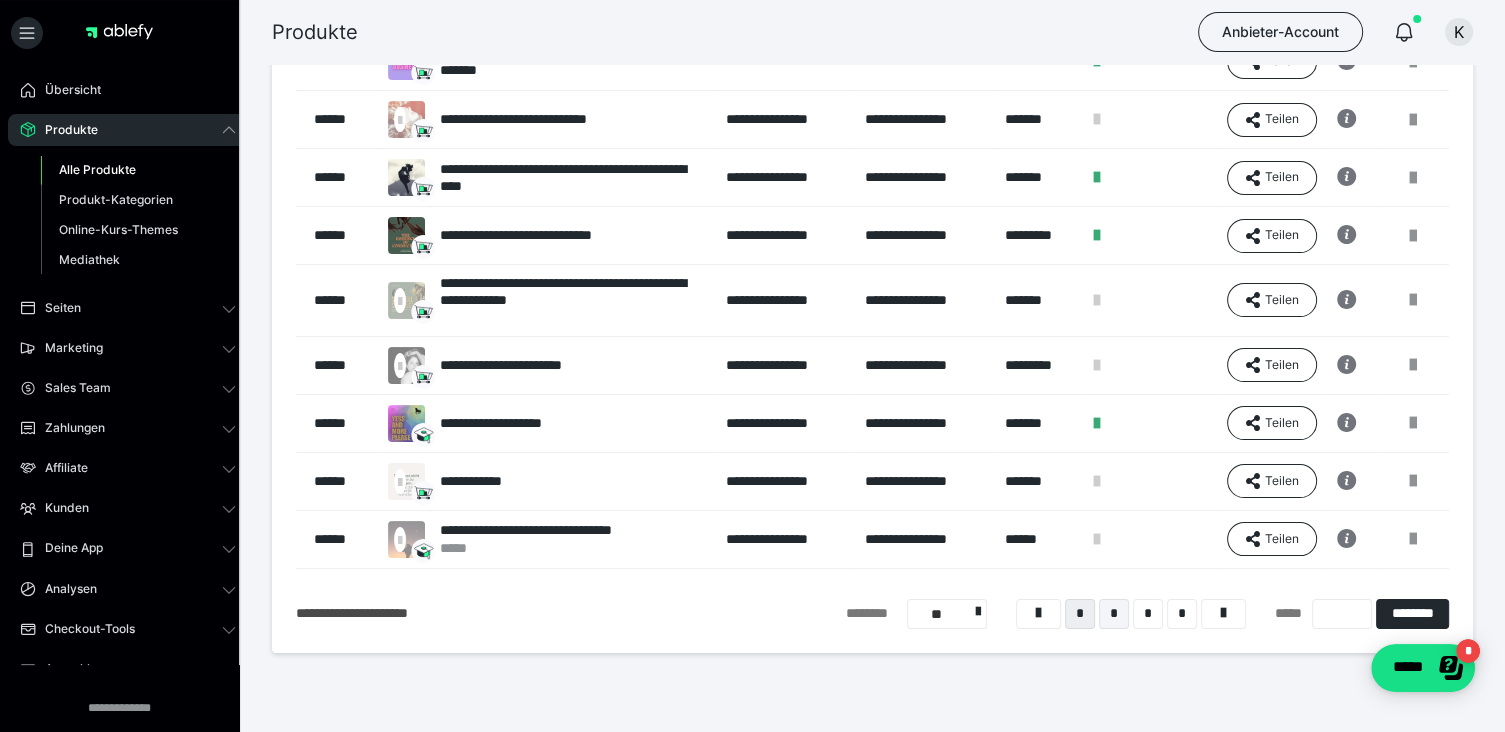click on "*" at bounding box center [1114, 614] 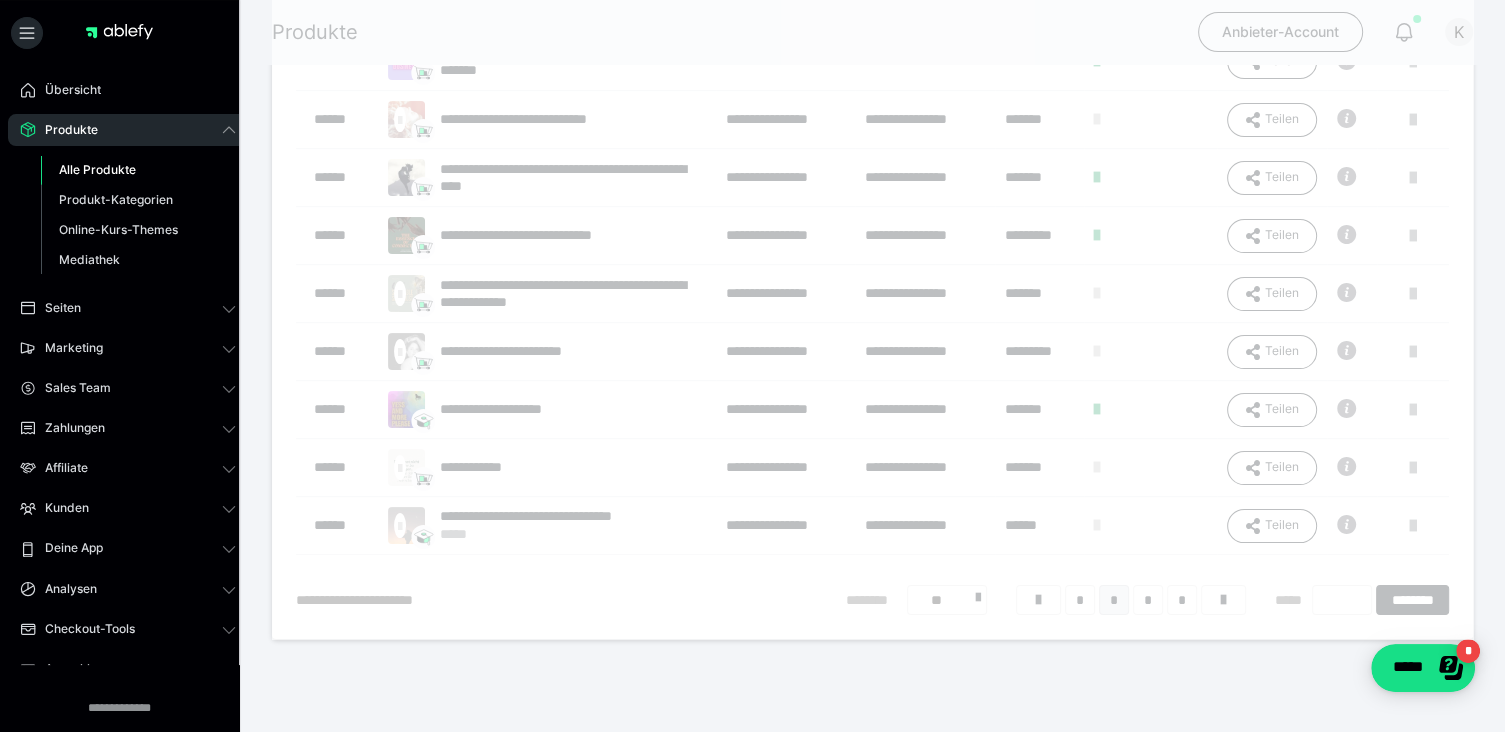 scroll, scrollTop: 16, scrollLeft: 0, axis: vertical 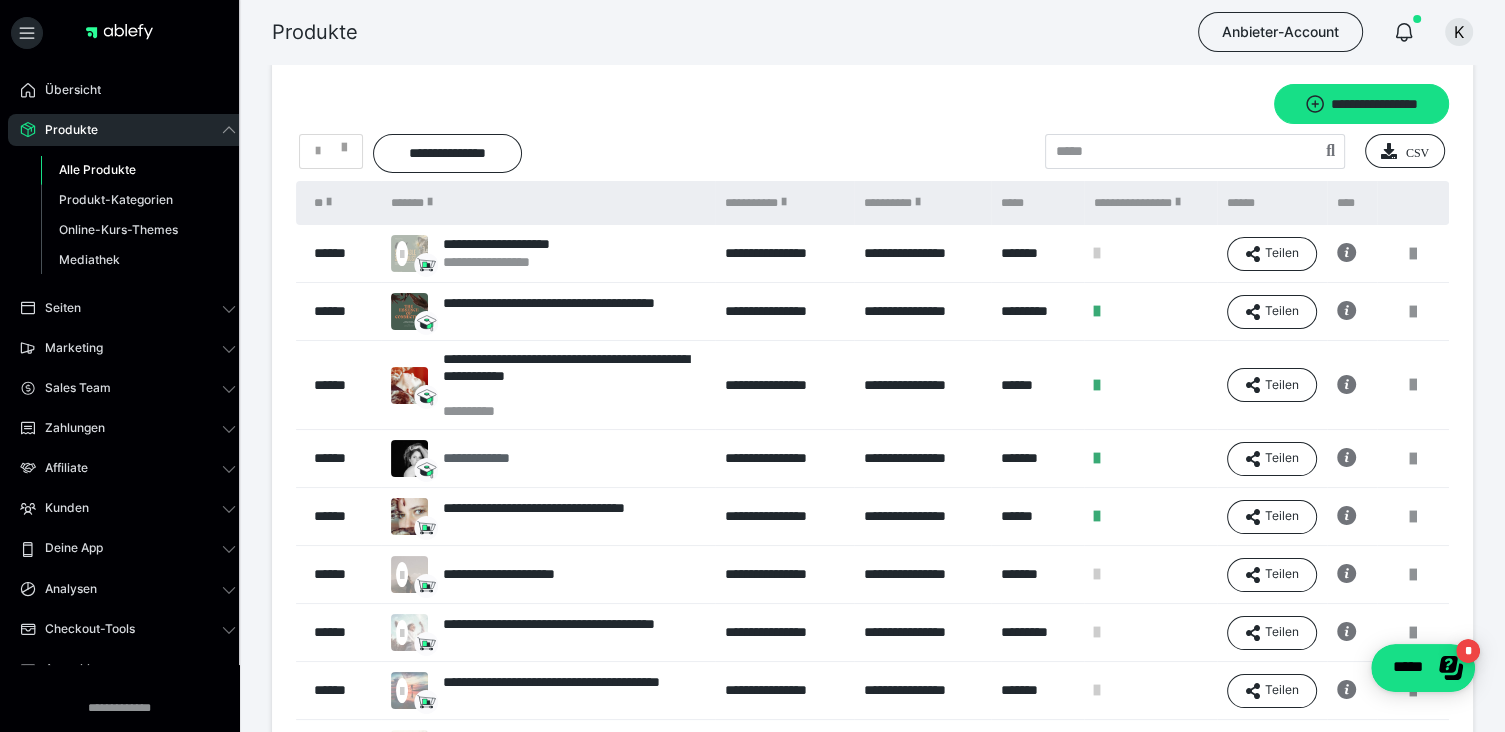 click on "**********" at bounding box center (503, 458) 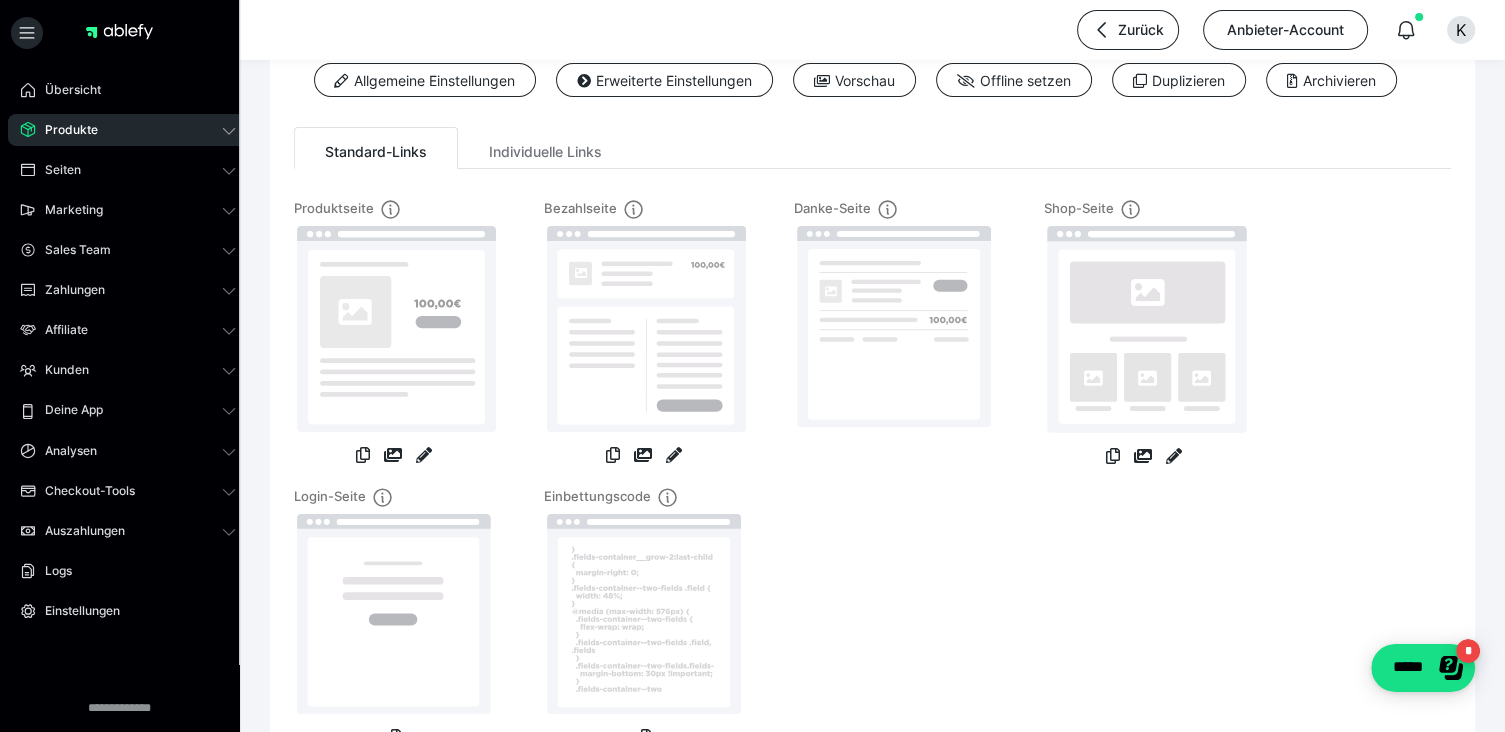 scroll, scrollTop: 100, scrollLeft: 0, axis: vertical 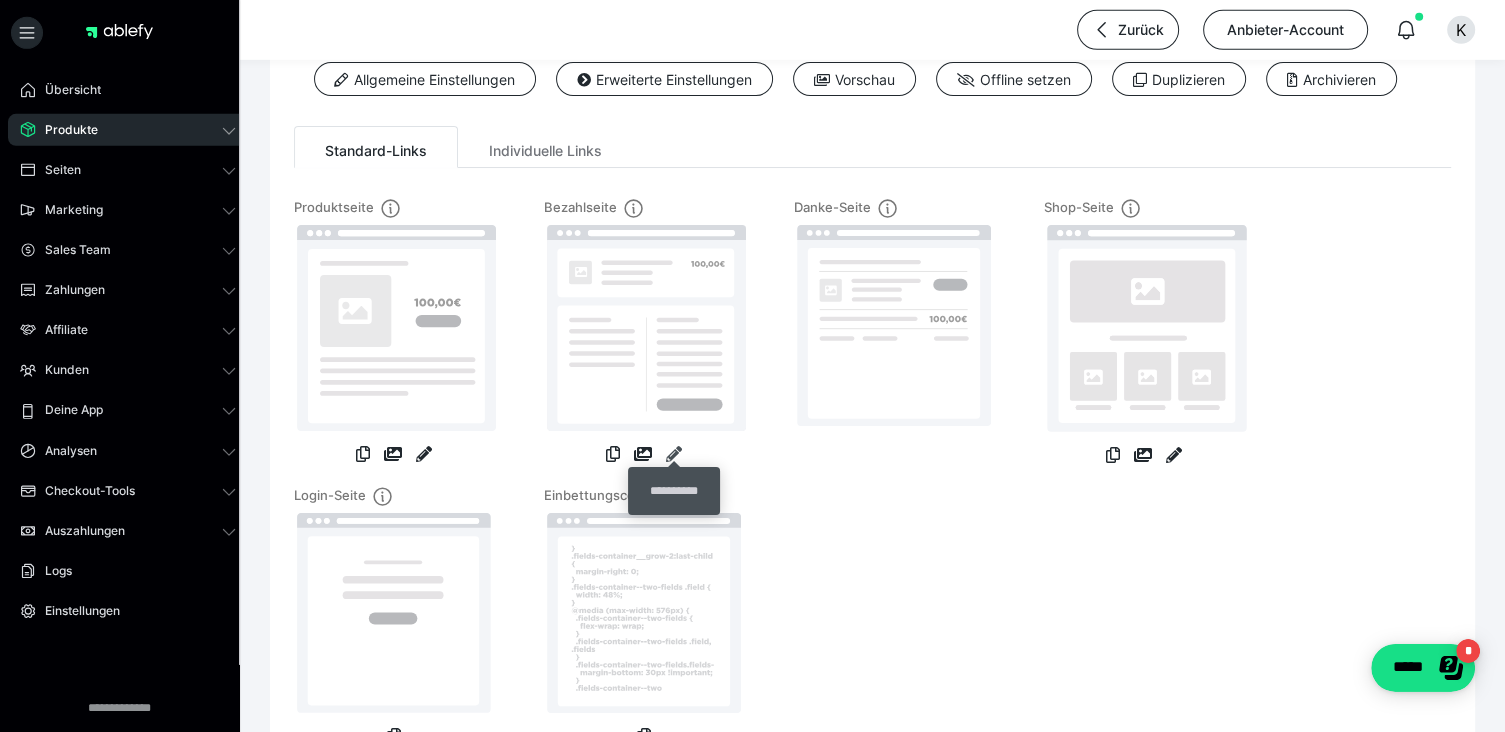 click at bounding box center [674, 454] 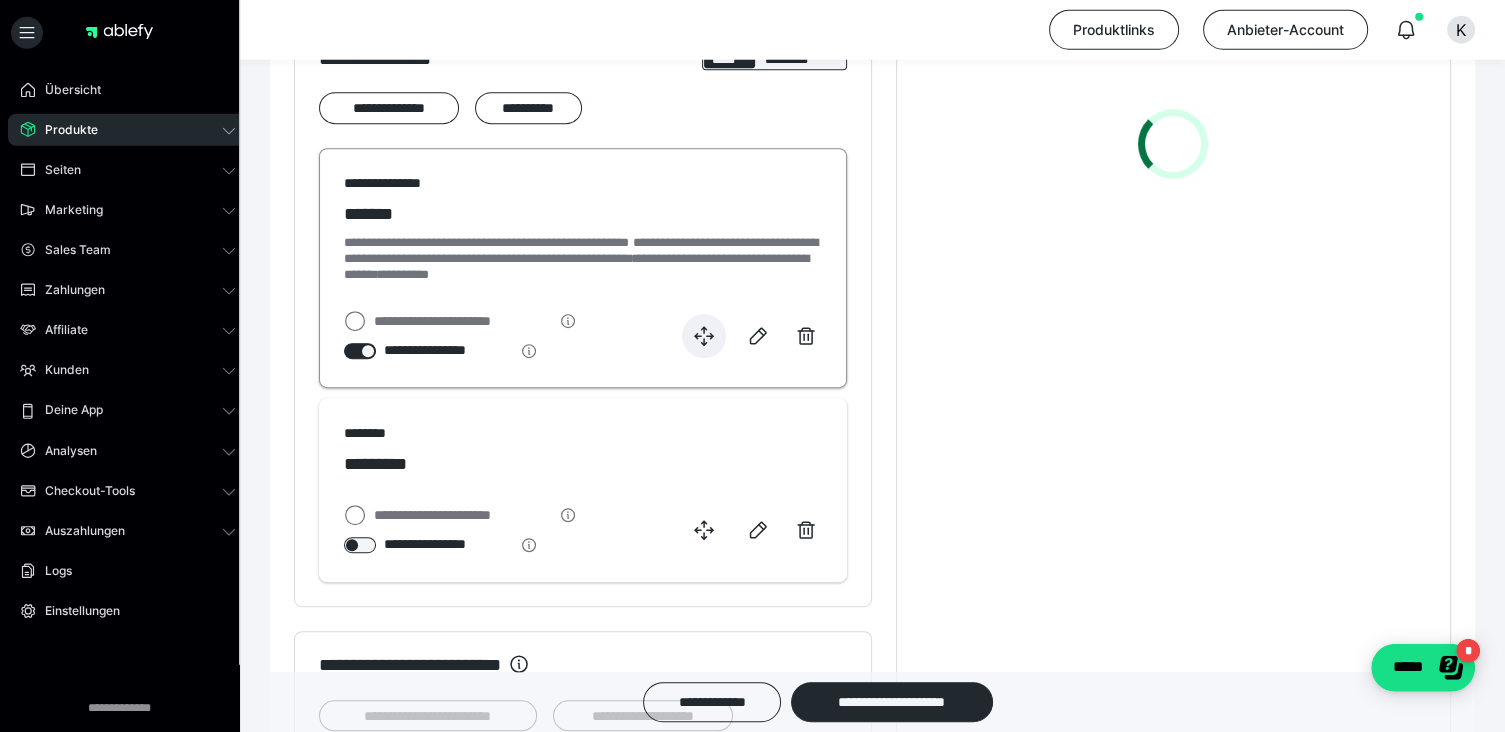 scroll, scrollTop: 897, scrollLeft: 0, axis: vertical 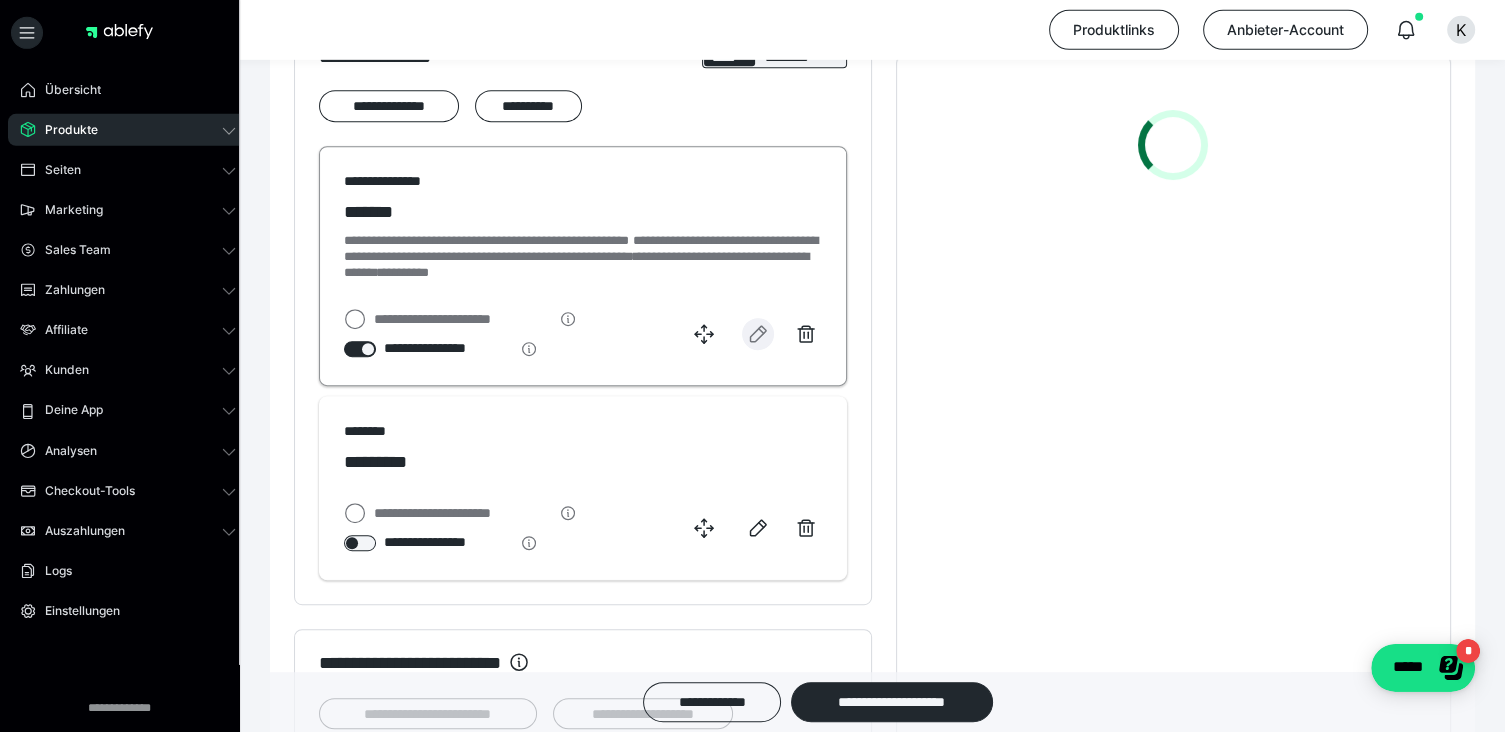 click at bounding box center [758, 334] 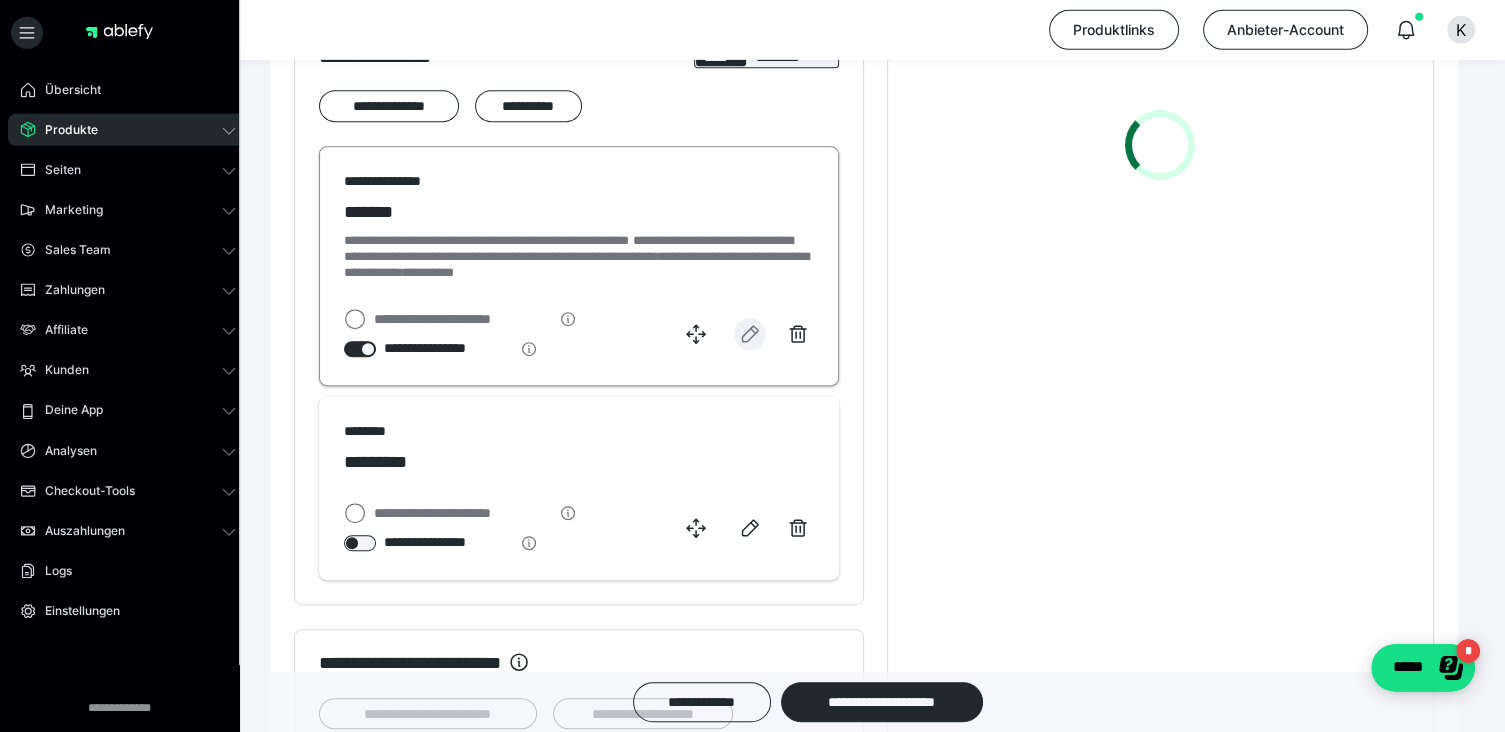 select on "1m" 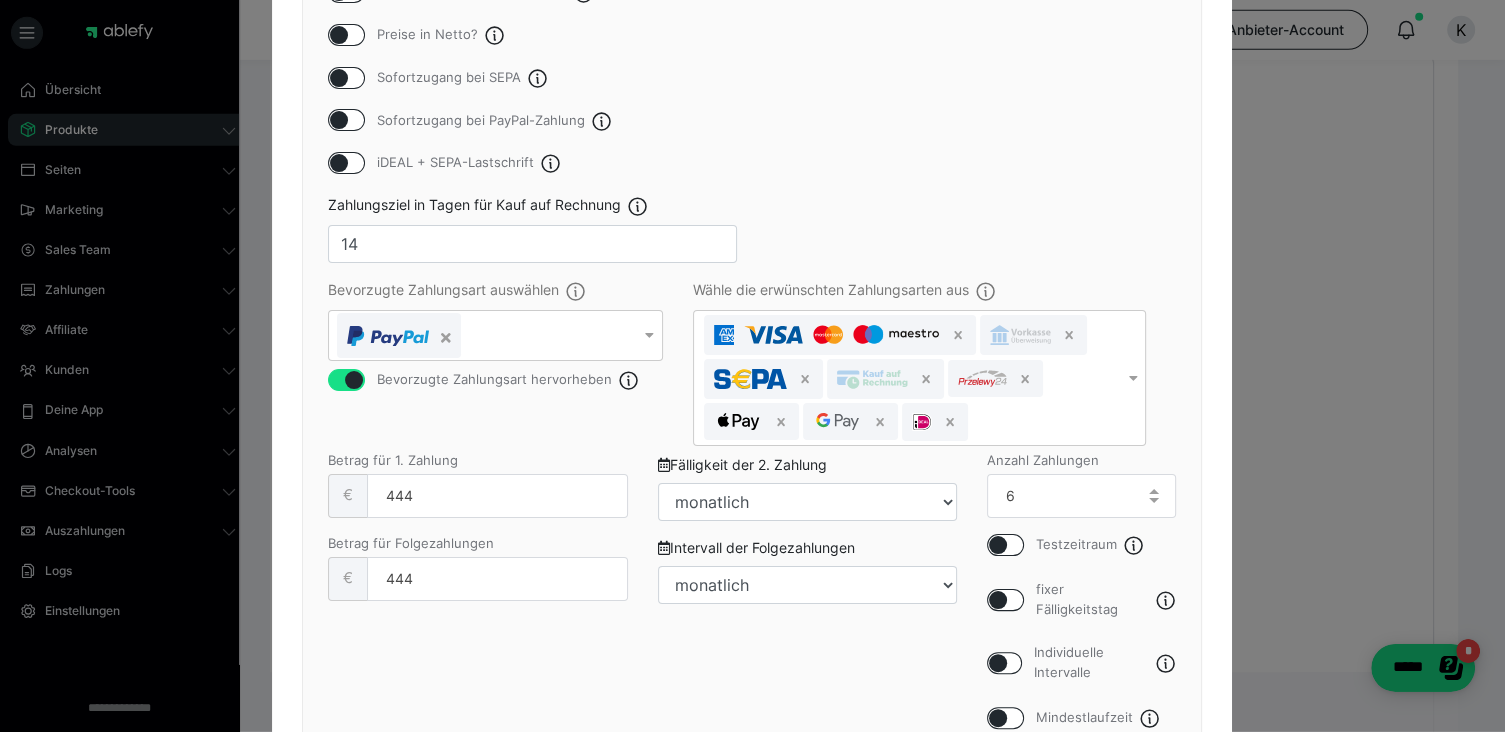 scroll, scrollTop: 332, scrollLeft: 0, axis: vertical 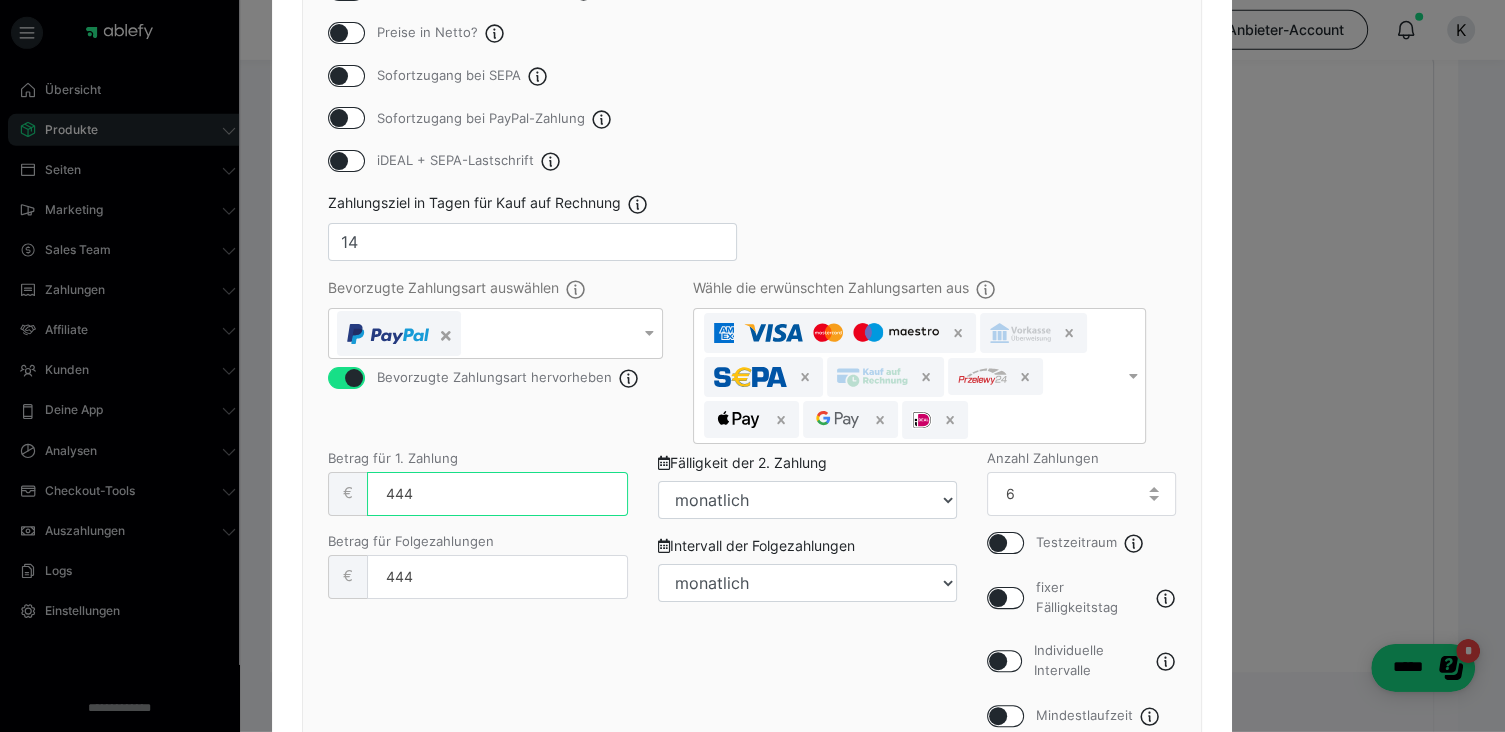 click on "444" at bounding box center (497, 494) 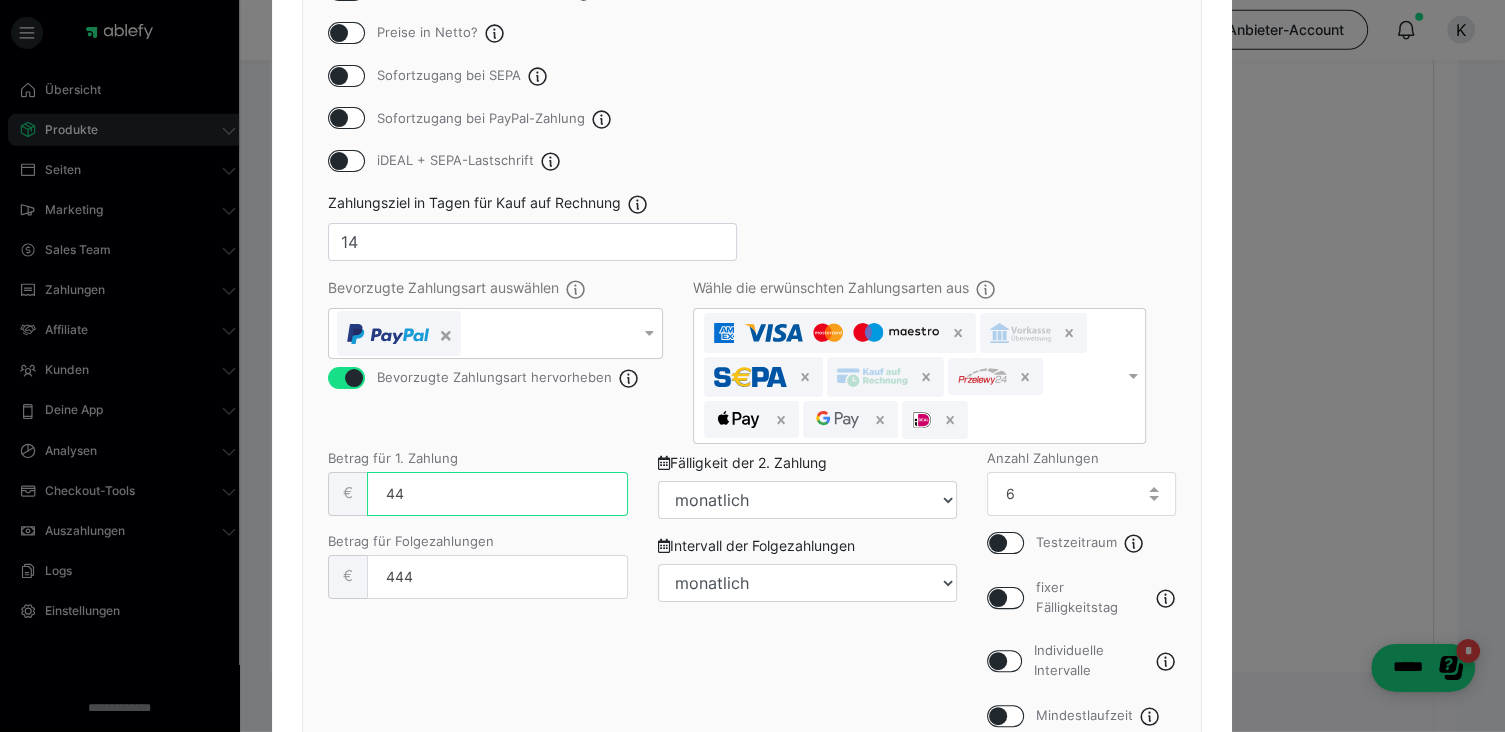type on "4" 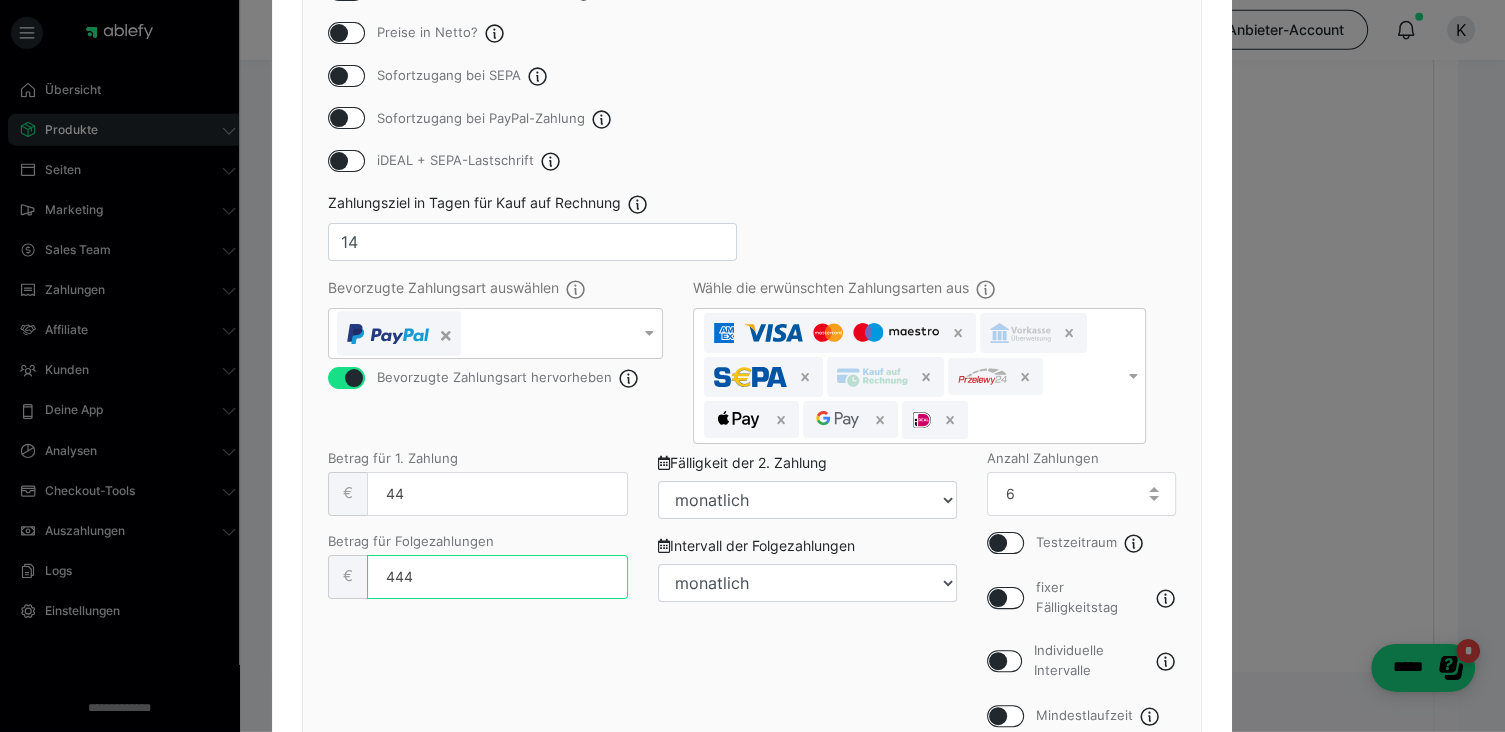 click on "444" at bounding box center (497, 577) 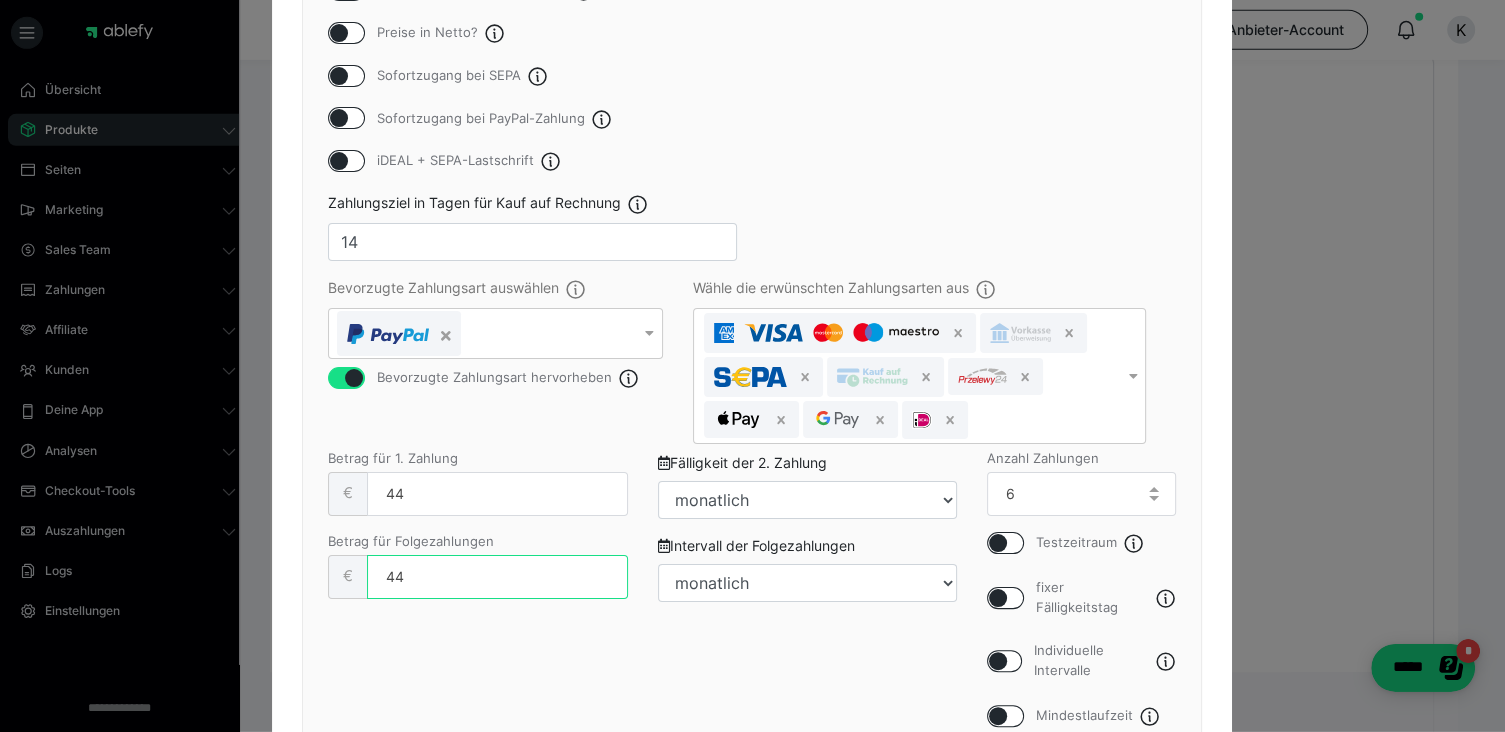 type on "4" 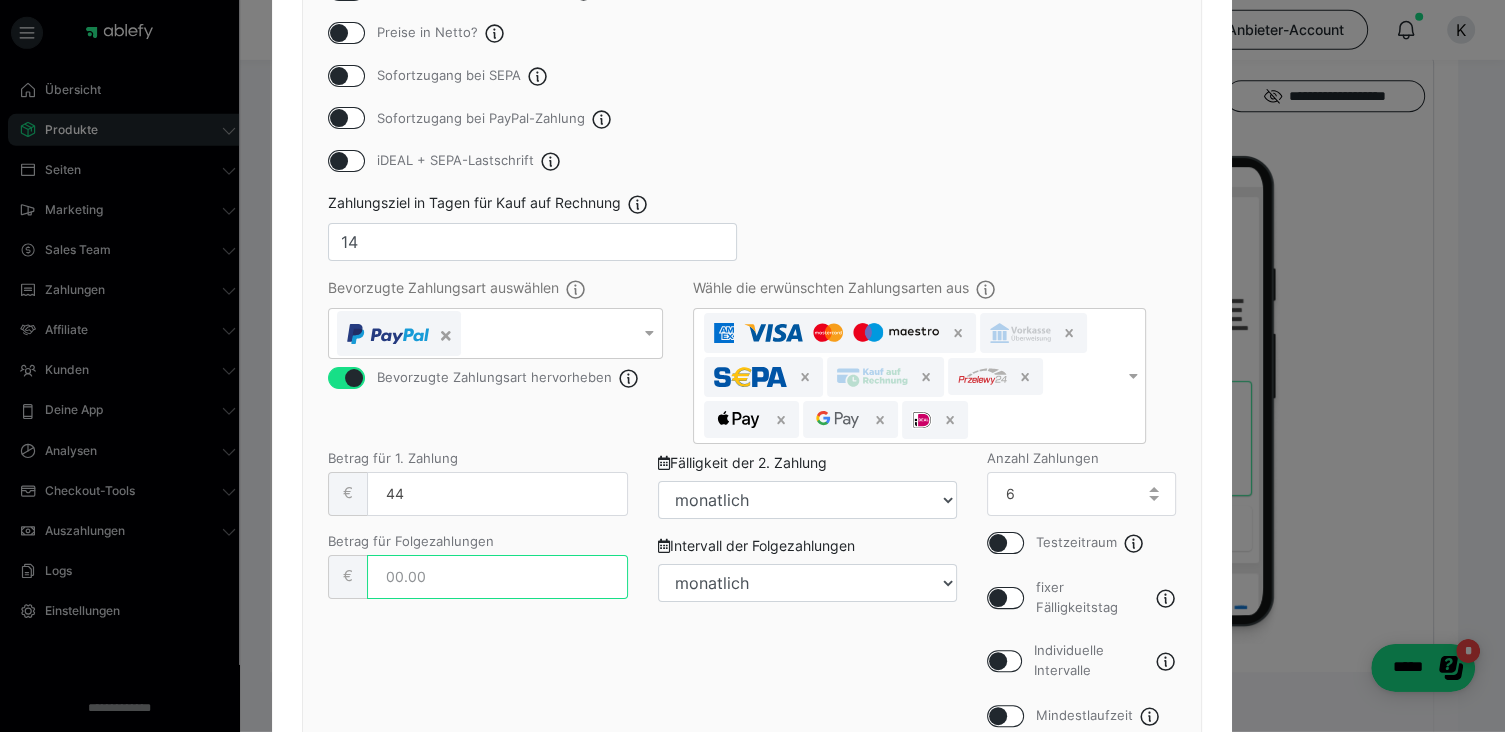 scroll, scrollTop: 0, scrollLeft: 0, axis: both 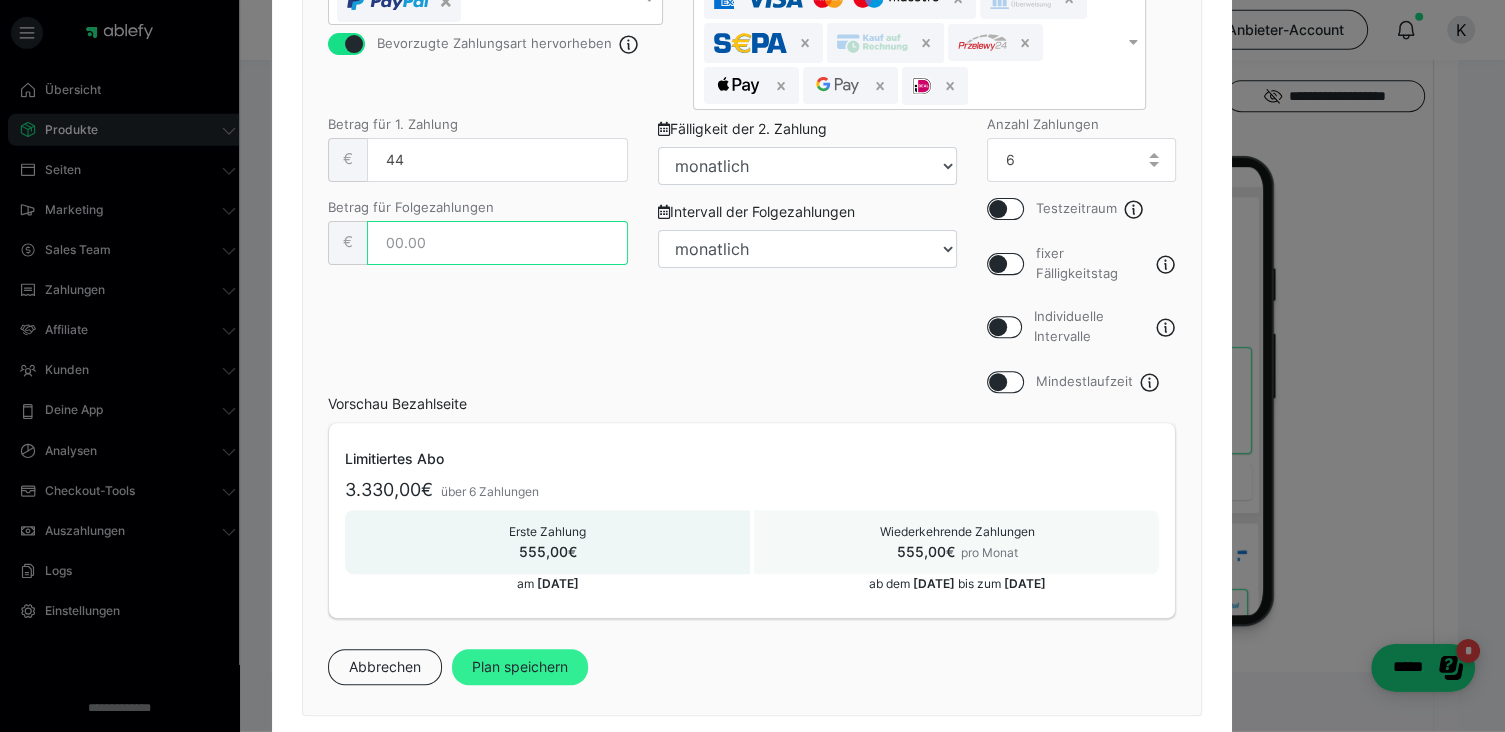 type on "[PHONE]" 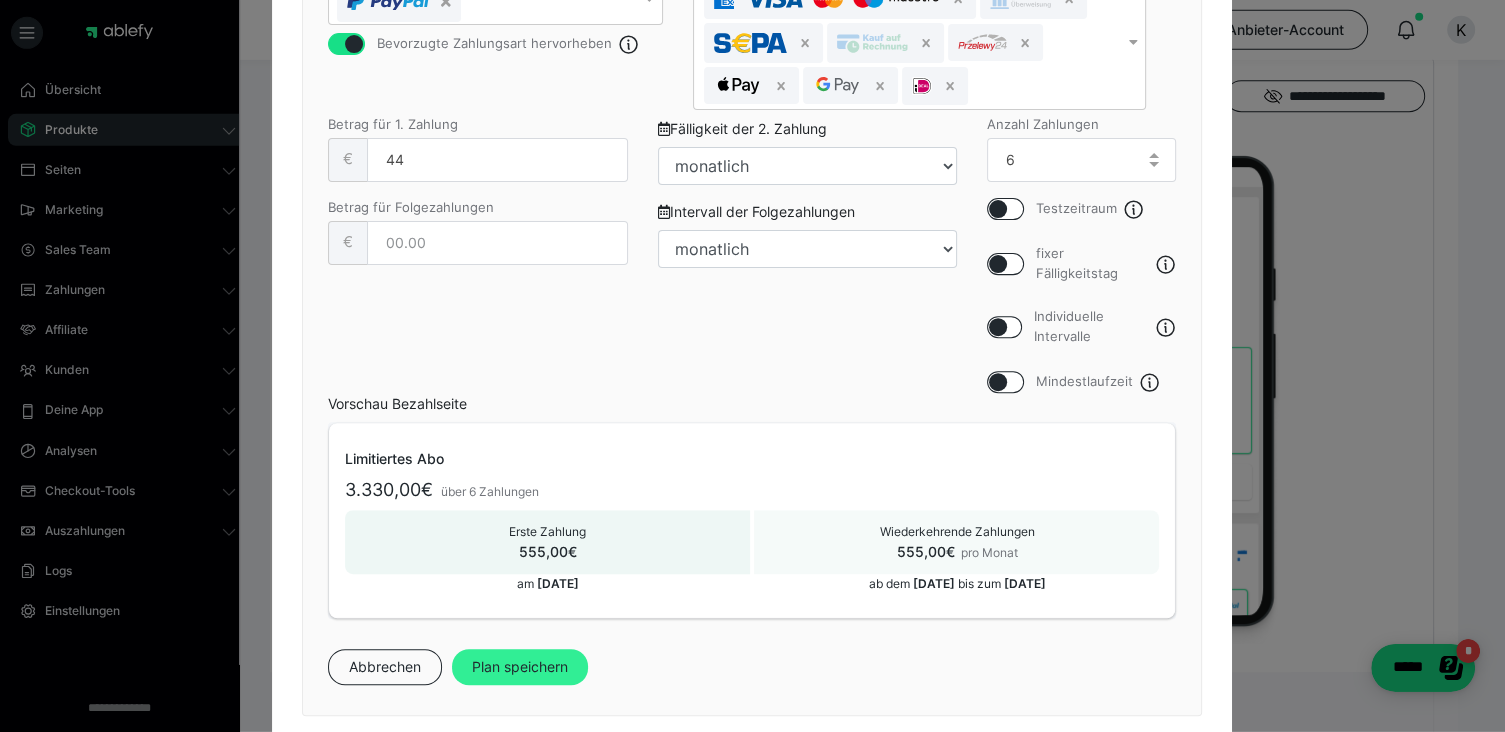 click on "Plan speichern" at bounding box center (520, 667) 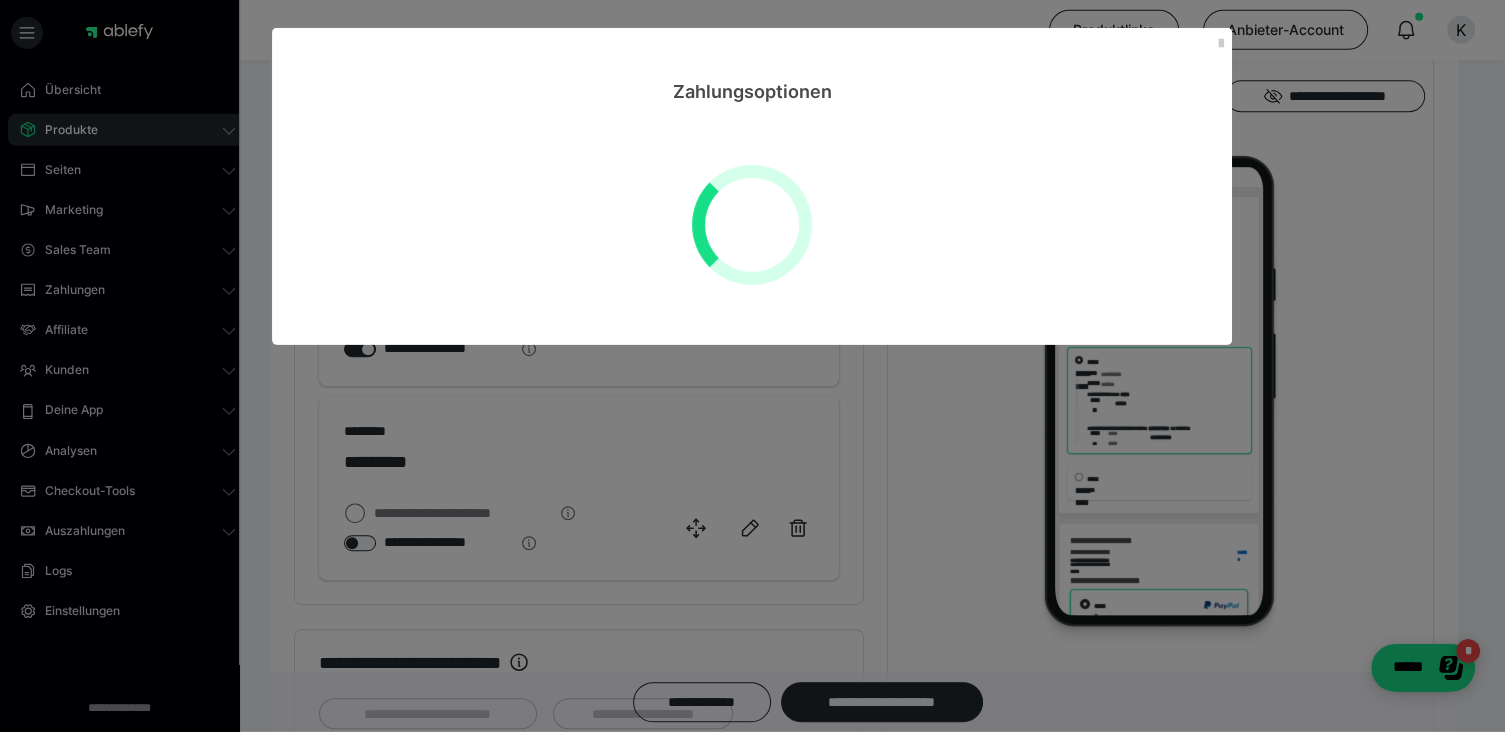 scroll, scrollTop: 0, scrollLeft: 0, axis: both 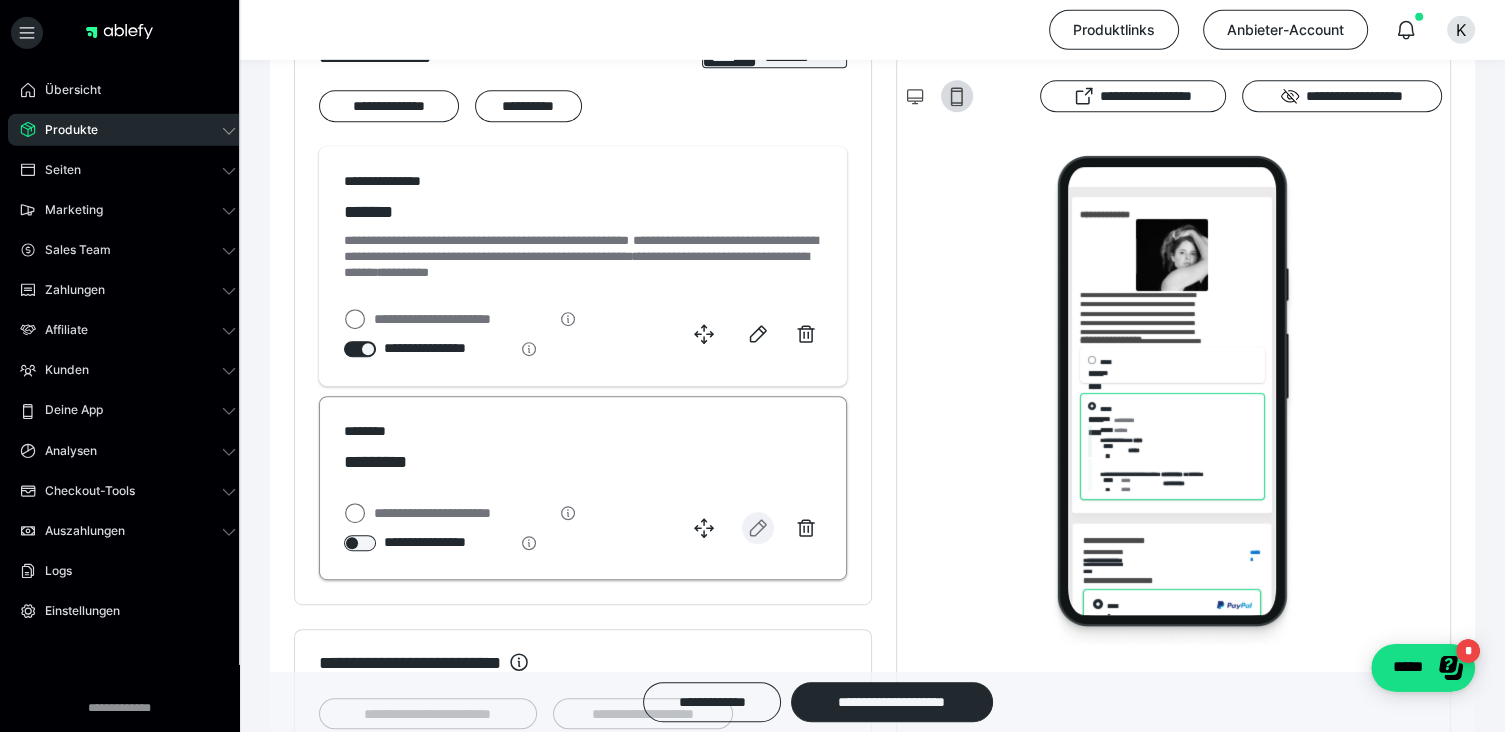 click 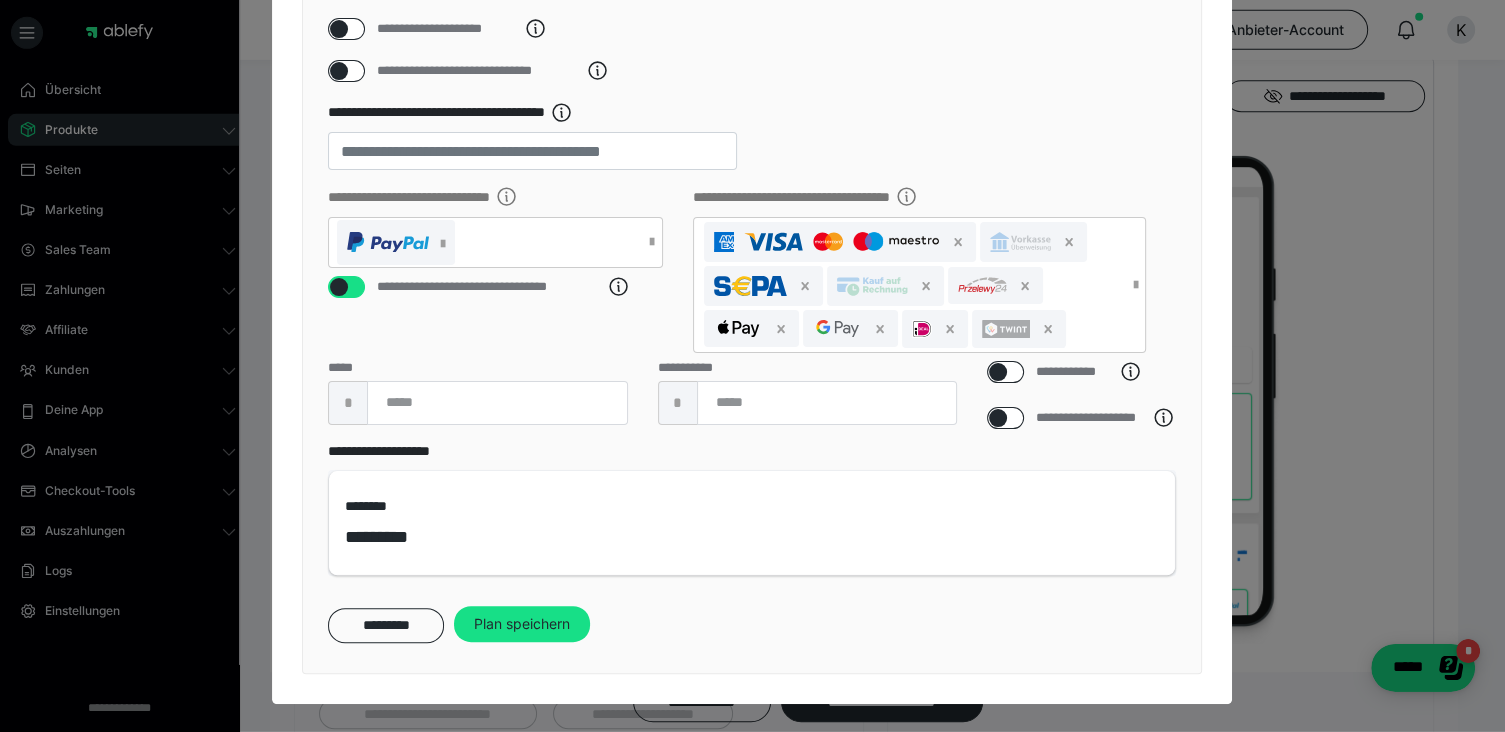 scroll, scrollTop: 414, scrollLeft: 0, axis: vertical 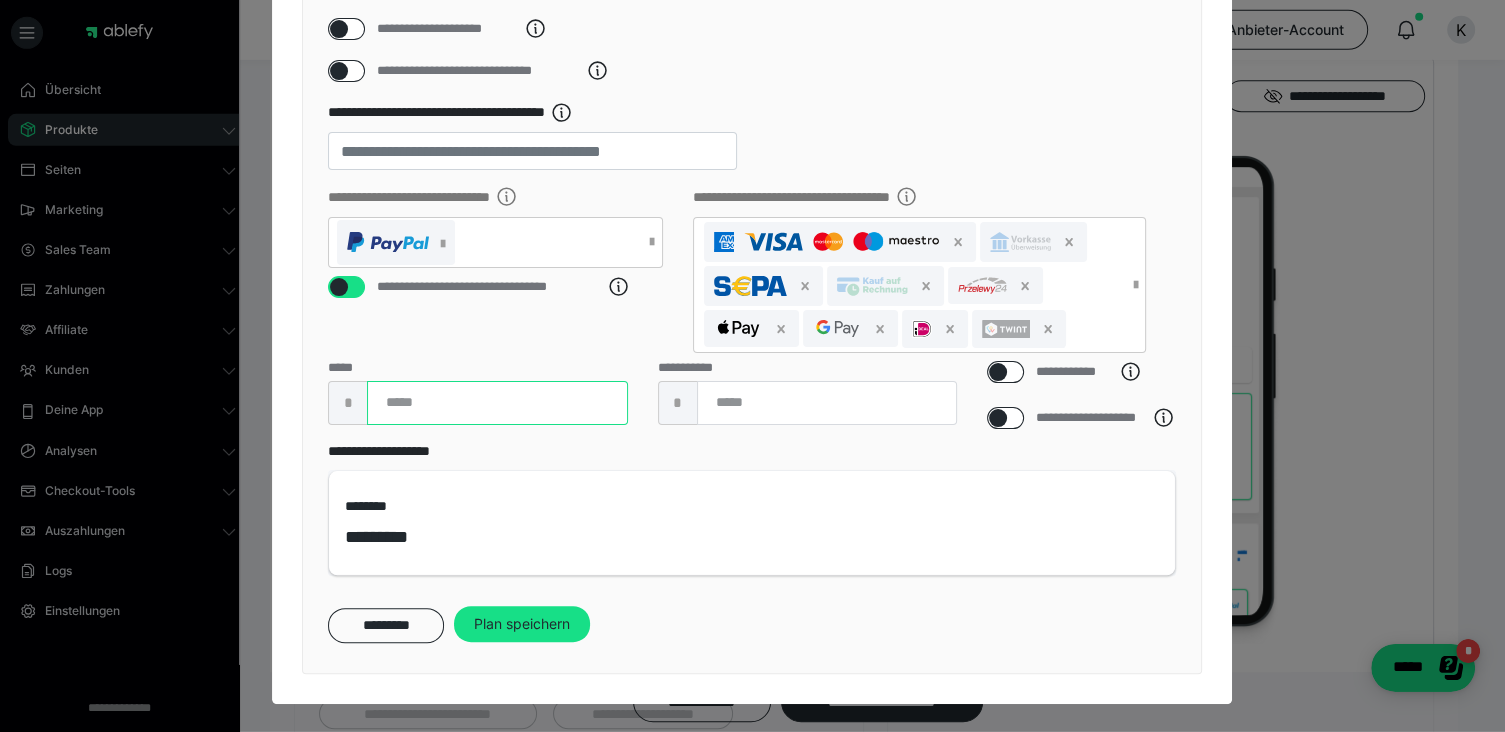 click on "****" at bounding box center [497, 403] 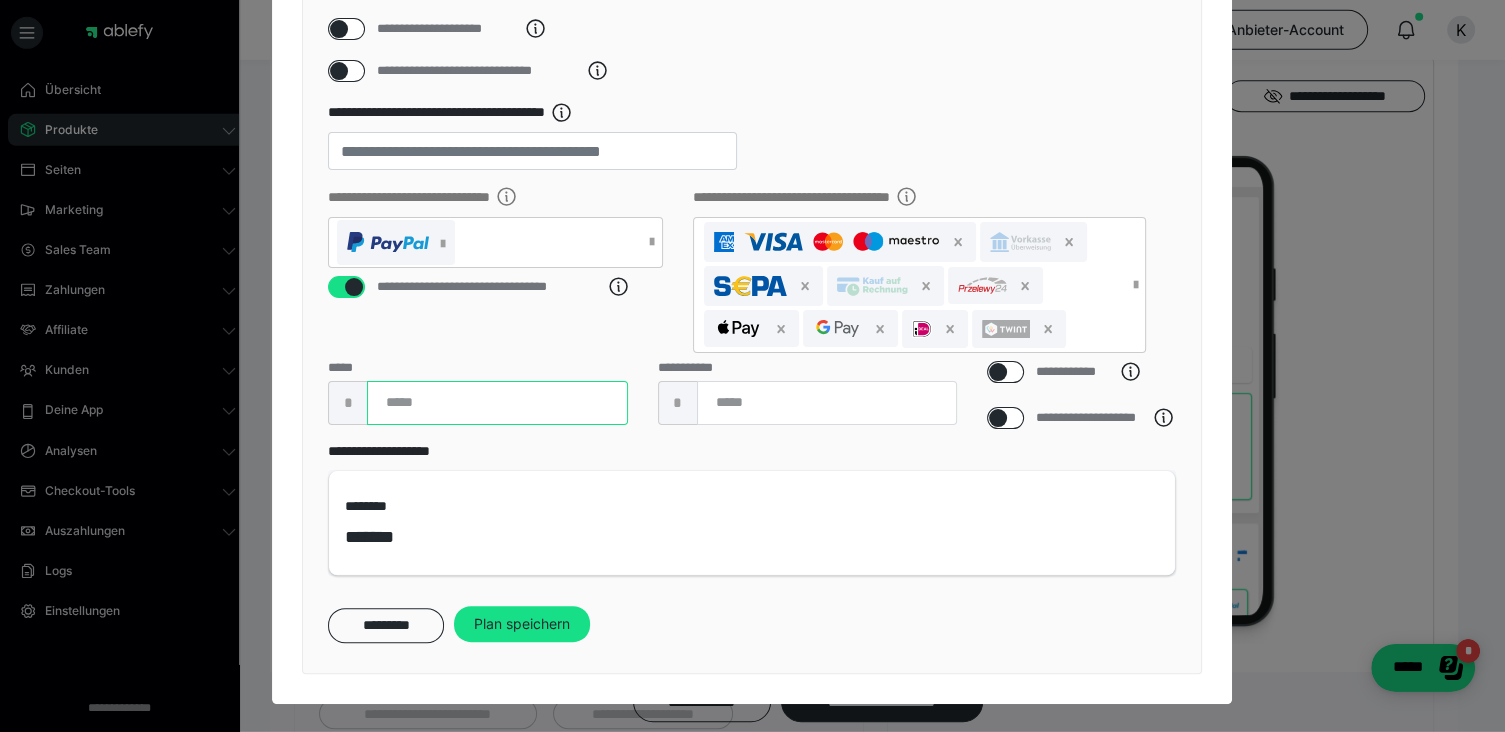 type on "*" 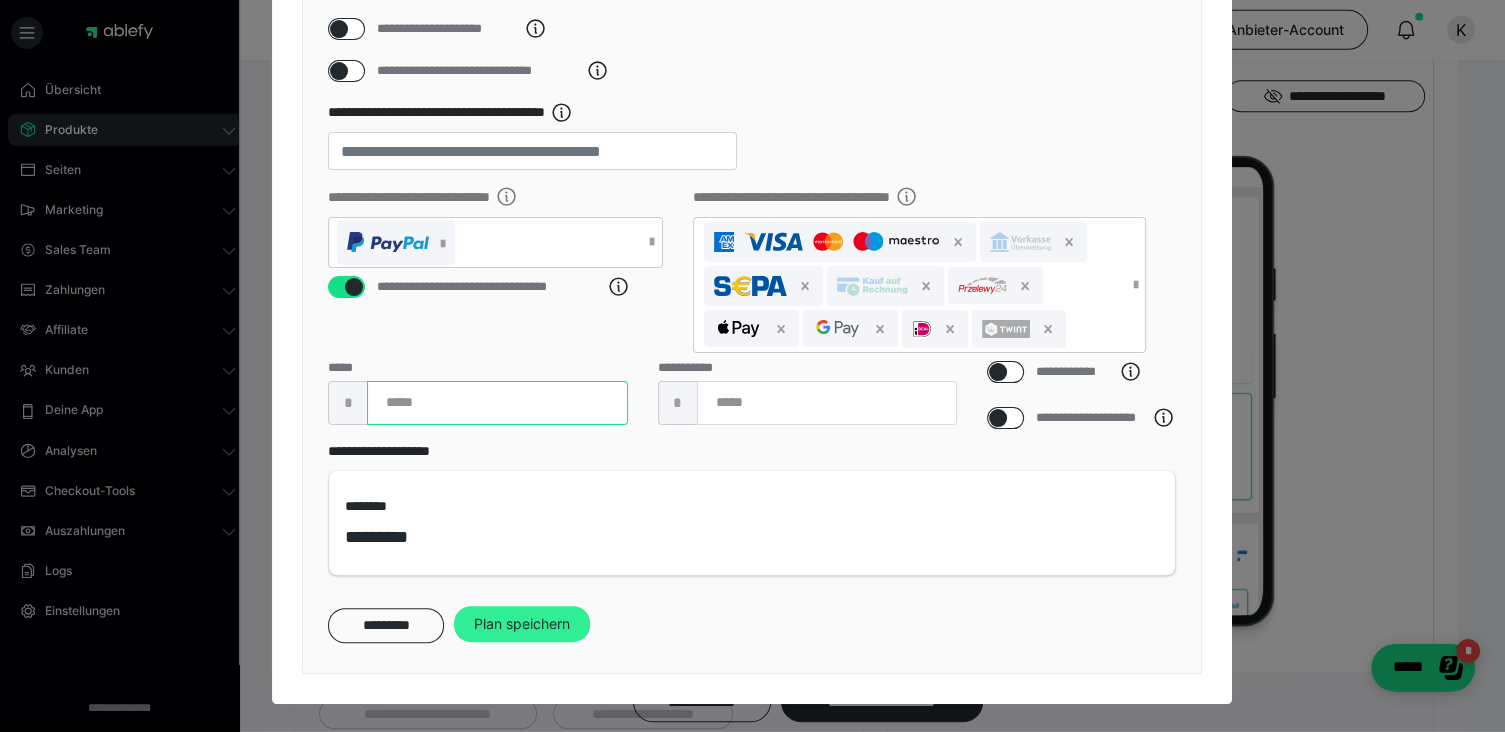 type on "****" 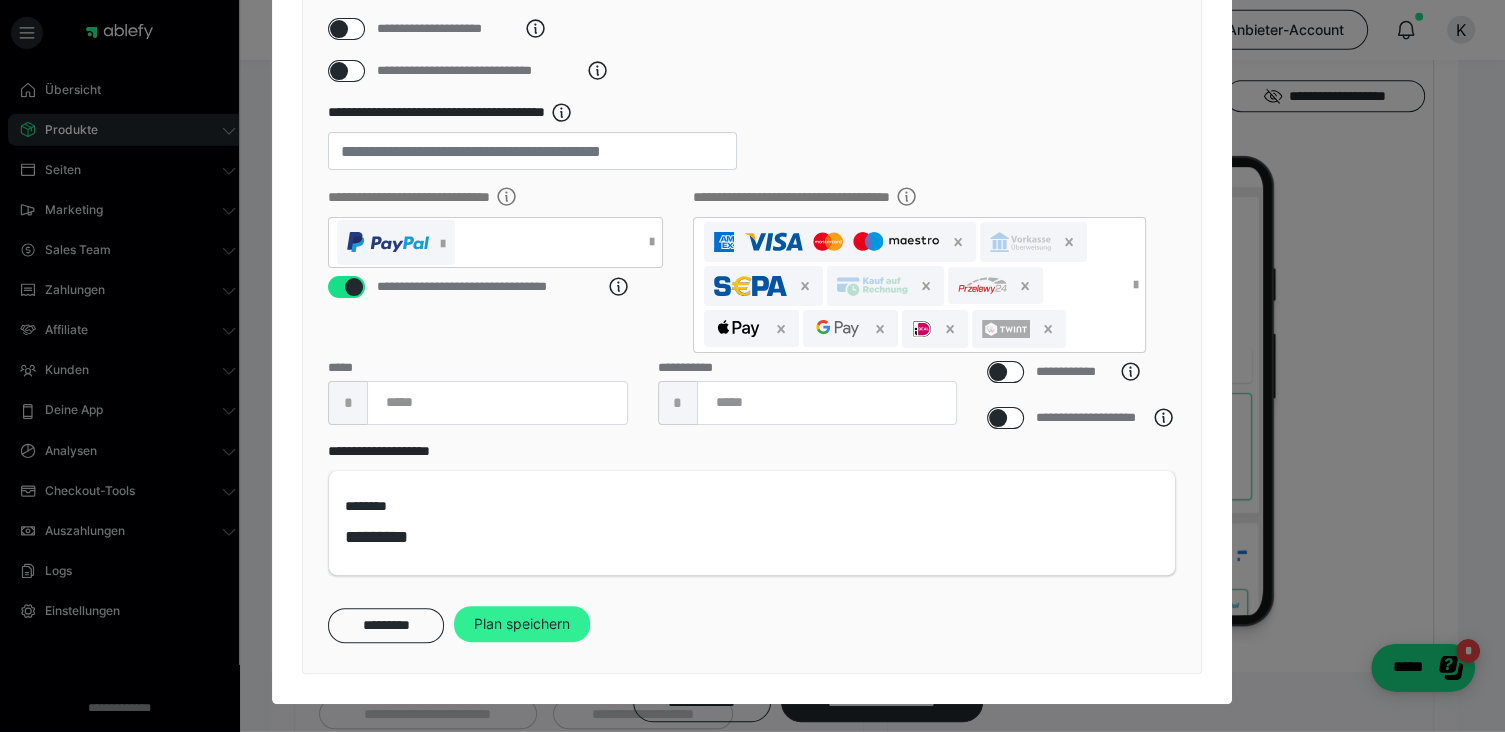 click on "Plan speichern" at bounding box center [522, 624] 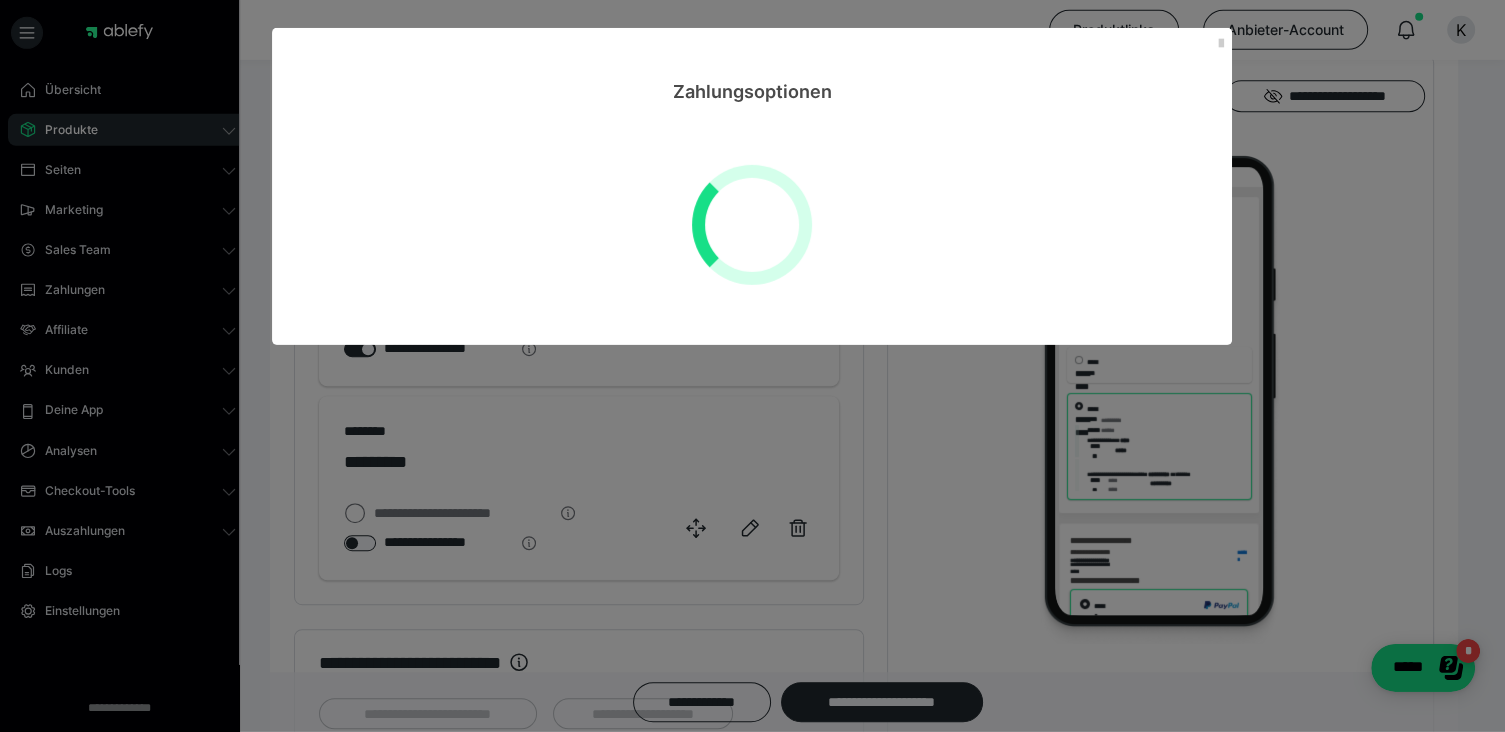 scroll, scrollTop: 0, scrollLeft: 0, axis: both 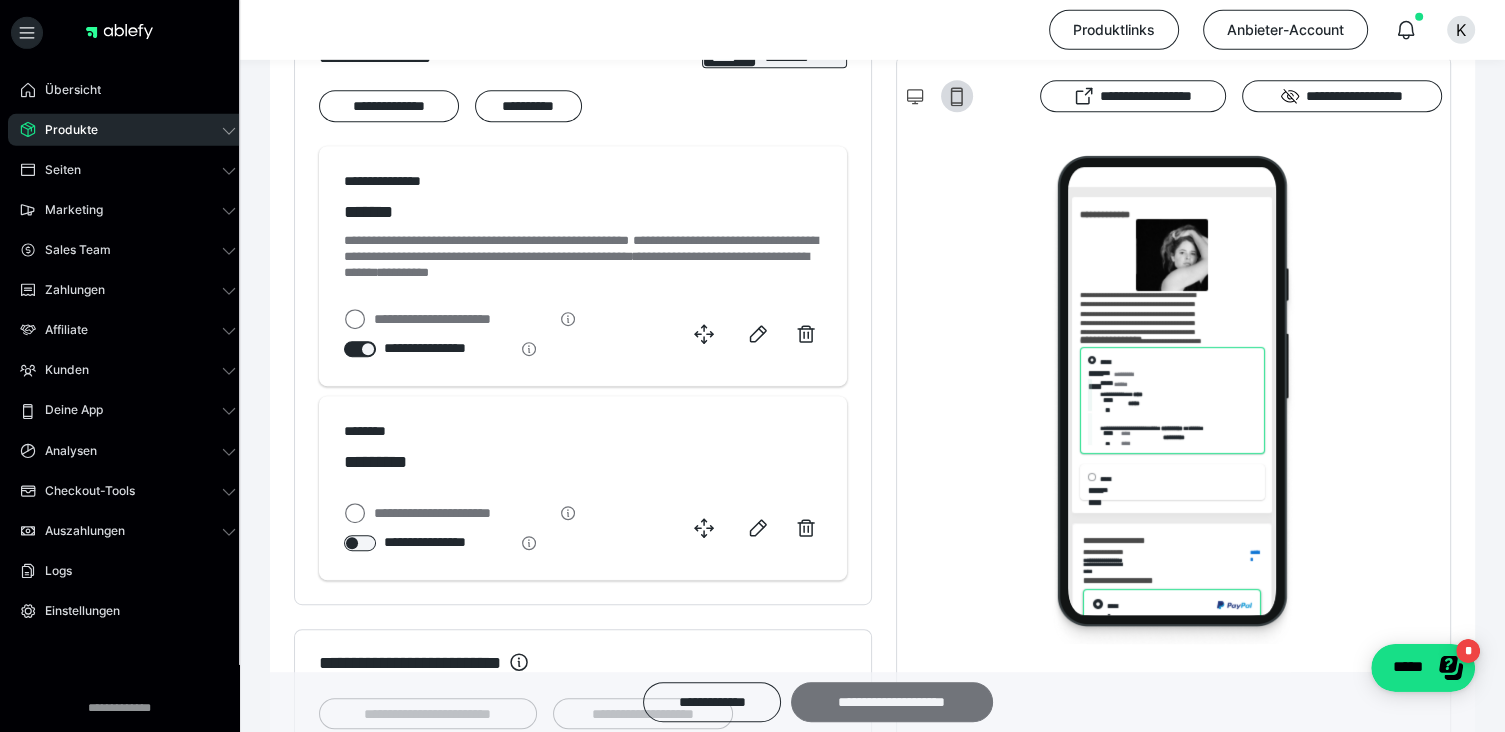 click on "**********" at bounding box center [892, 702] 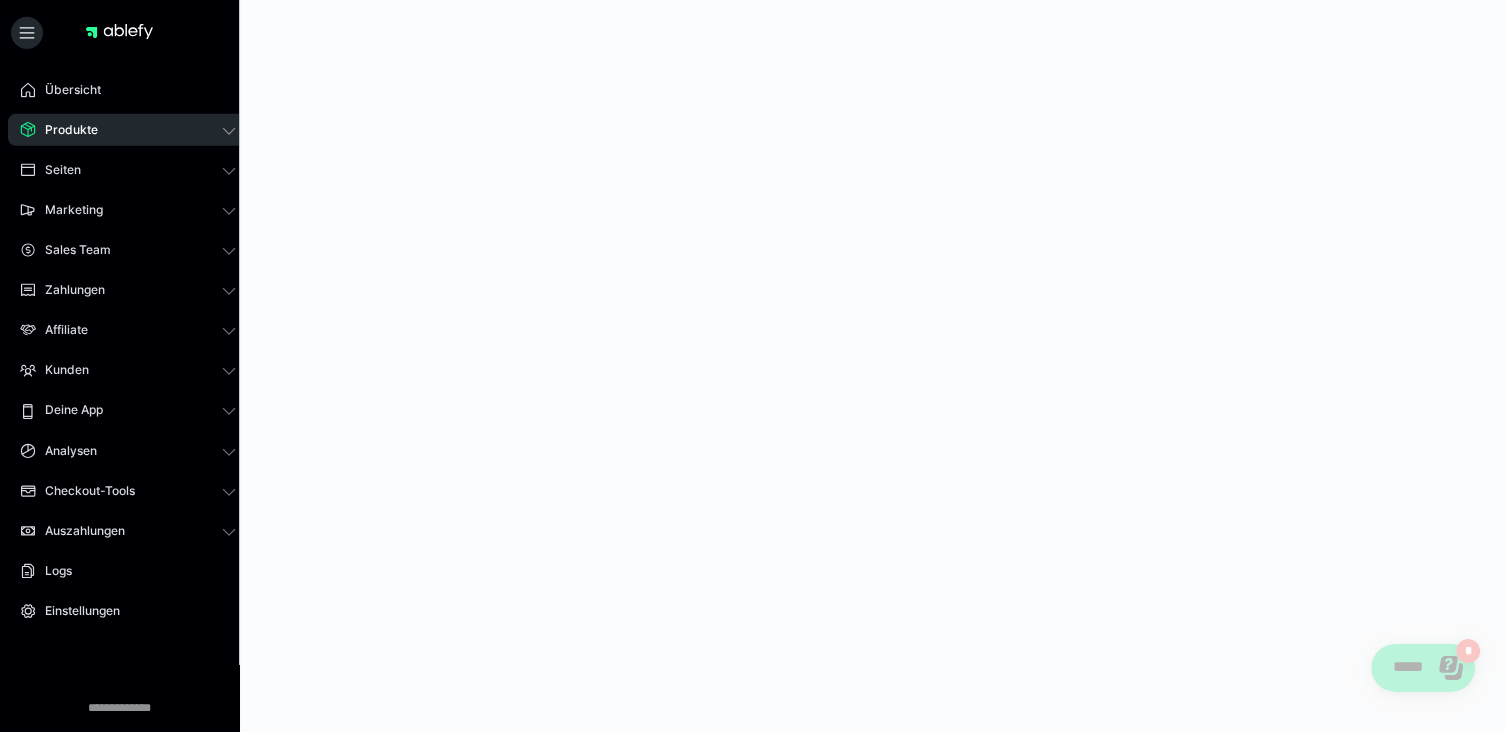scroll, scrollTop: 0, scrollLeft: 0, axis: both 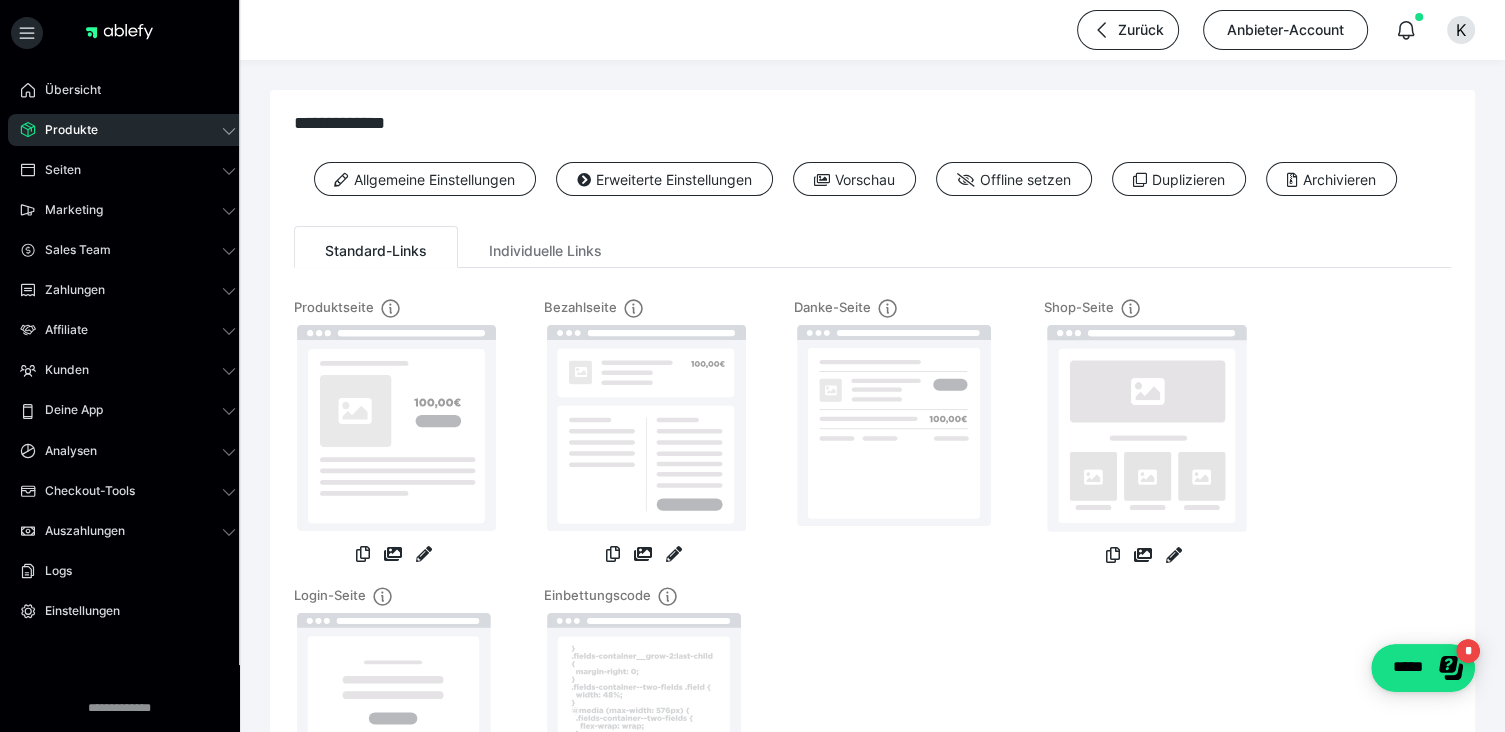 click on "Produkte" at bounding box center [128, 130] 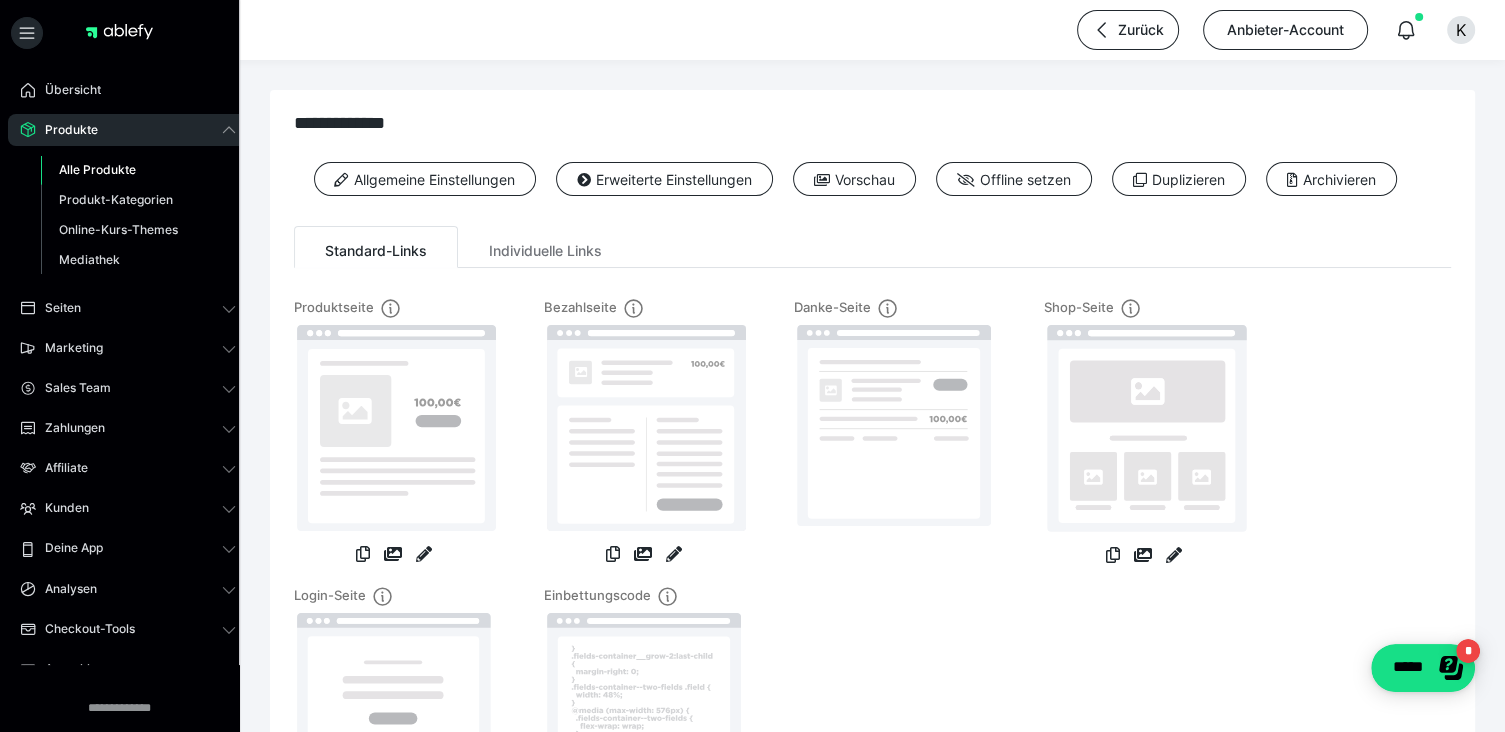 click on "Alle Produkte" at bounding box center (97, 169) 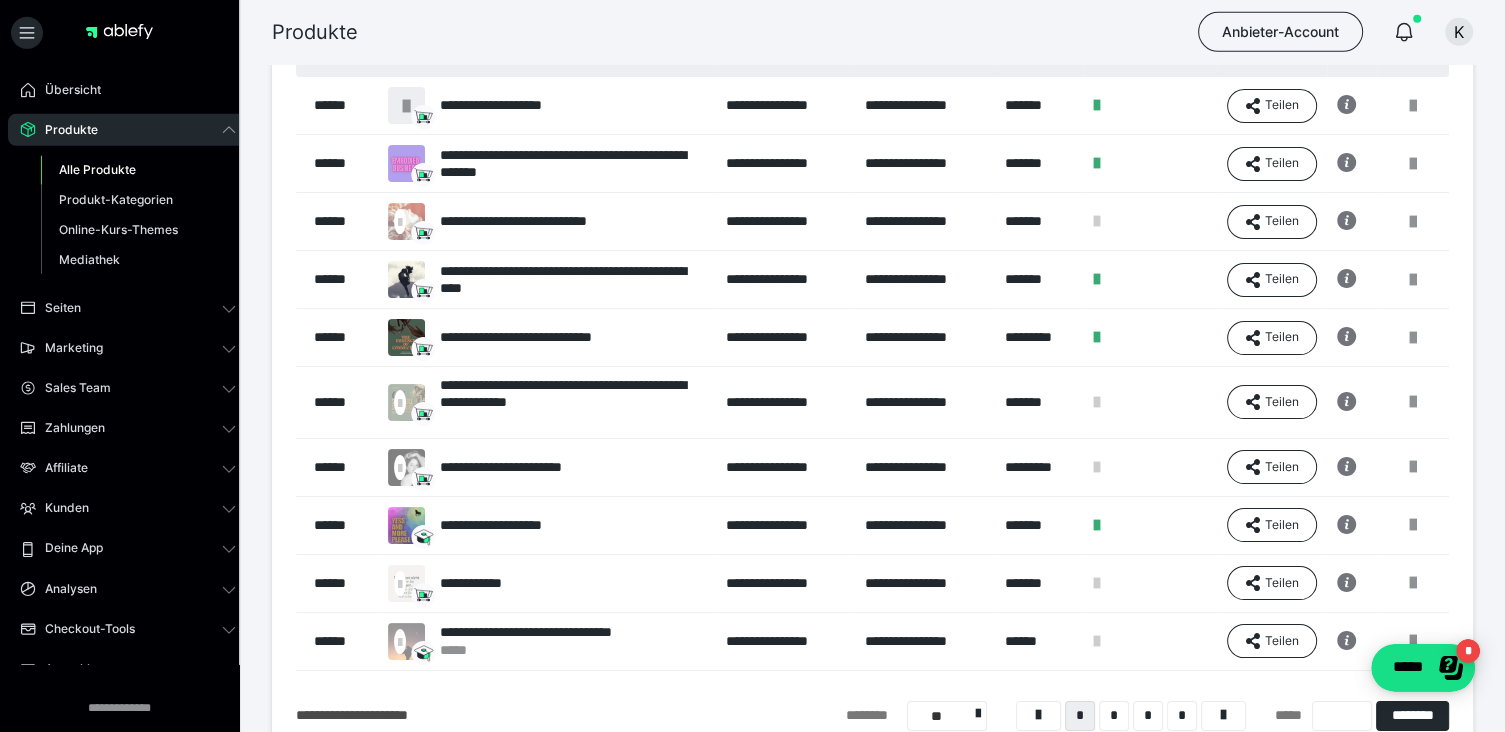 scroll, scrollTop: 308, scrollLeft: 0, axis: vertical 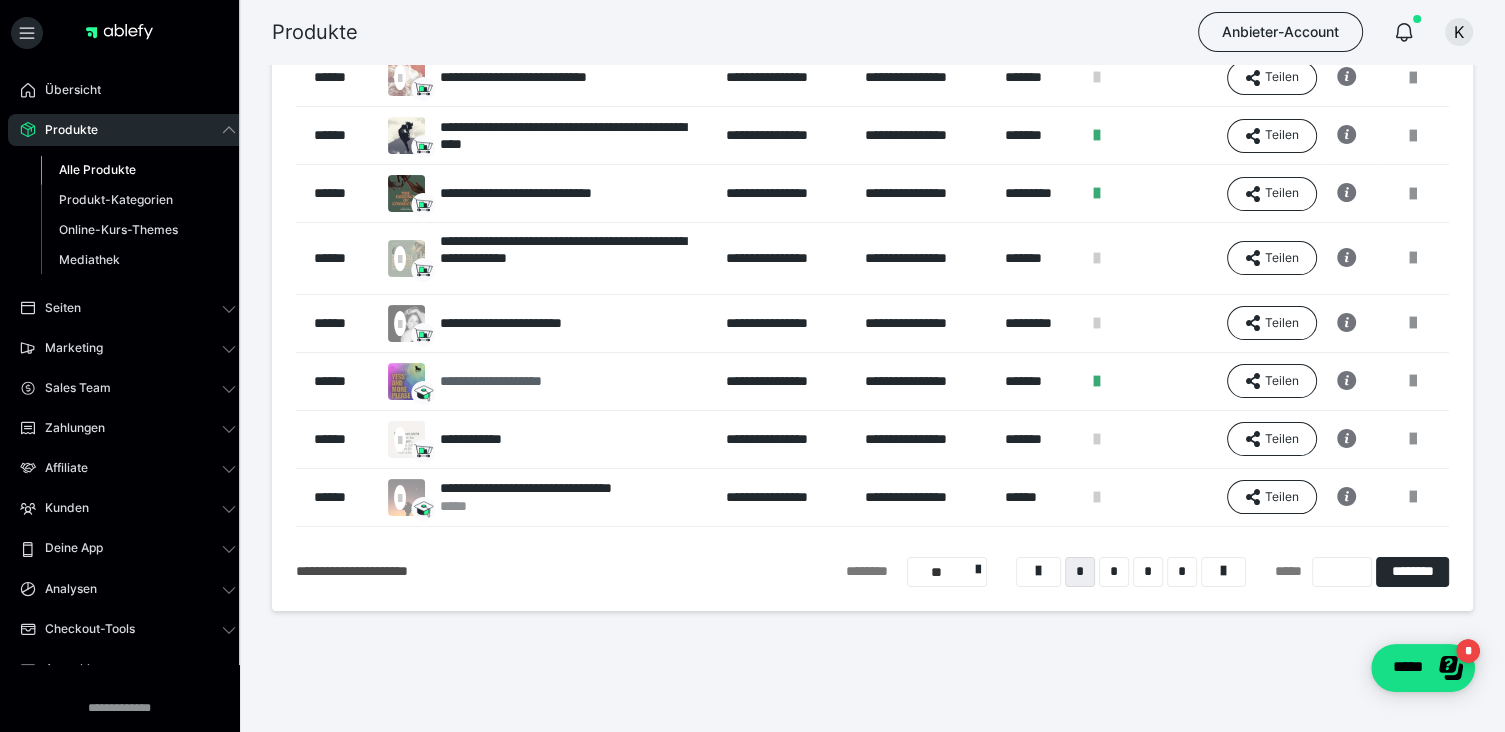 click on "**********" at bounding box center [517, 381] 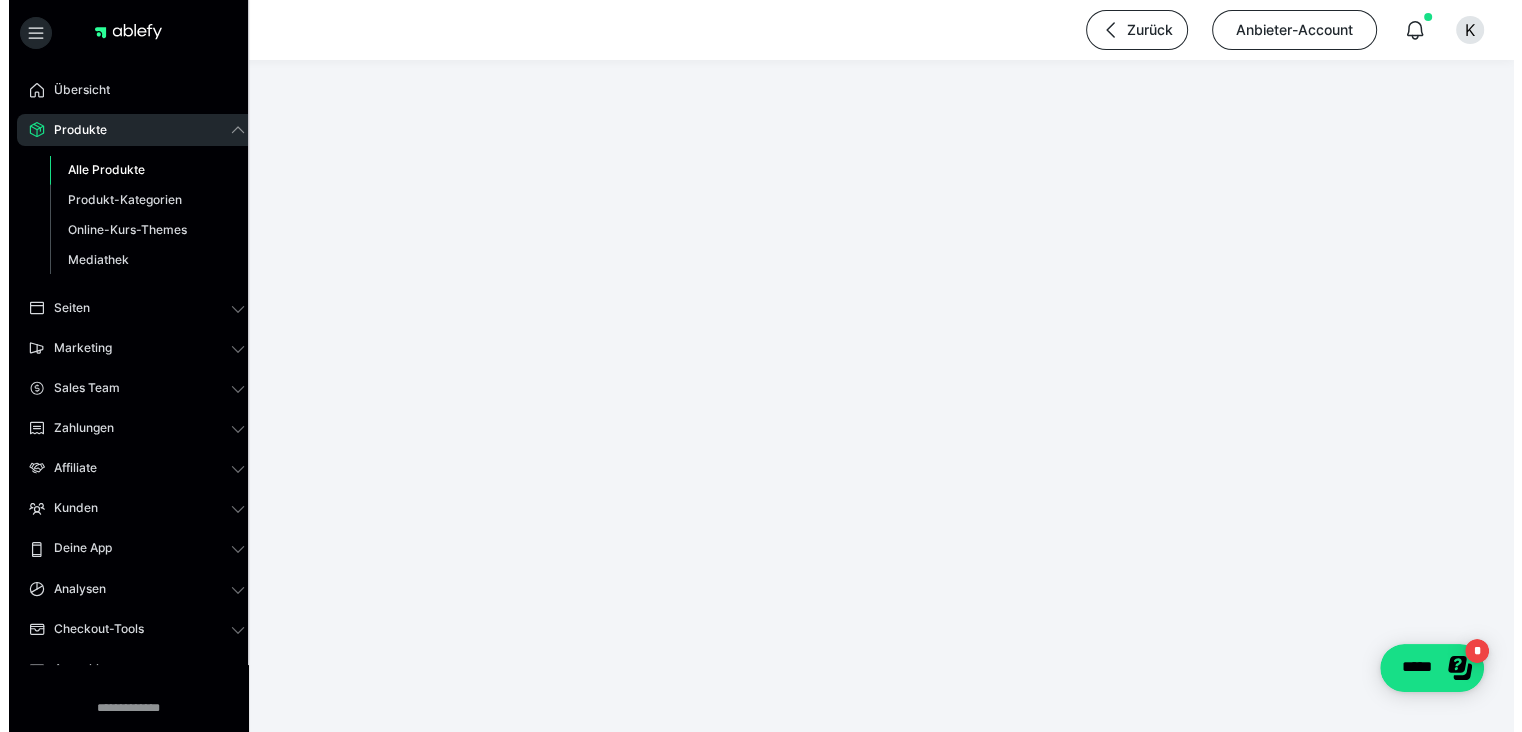 scroll, scrollTop: 0, scrollLeft: 0, axis: both 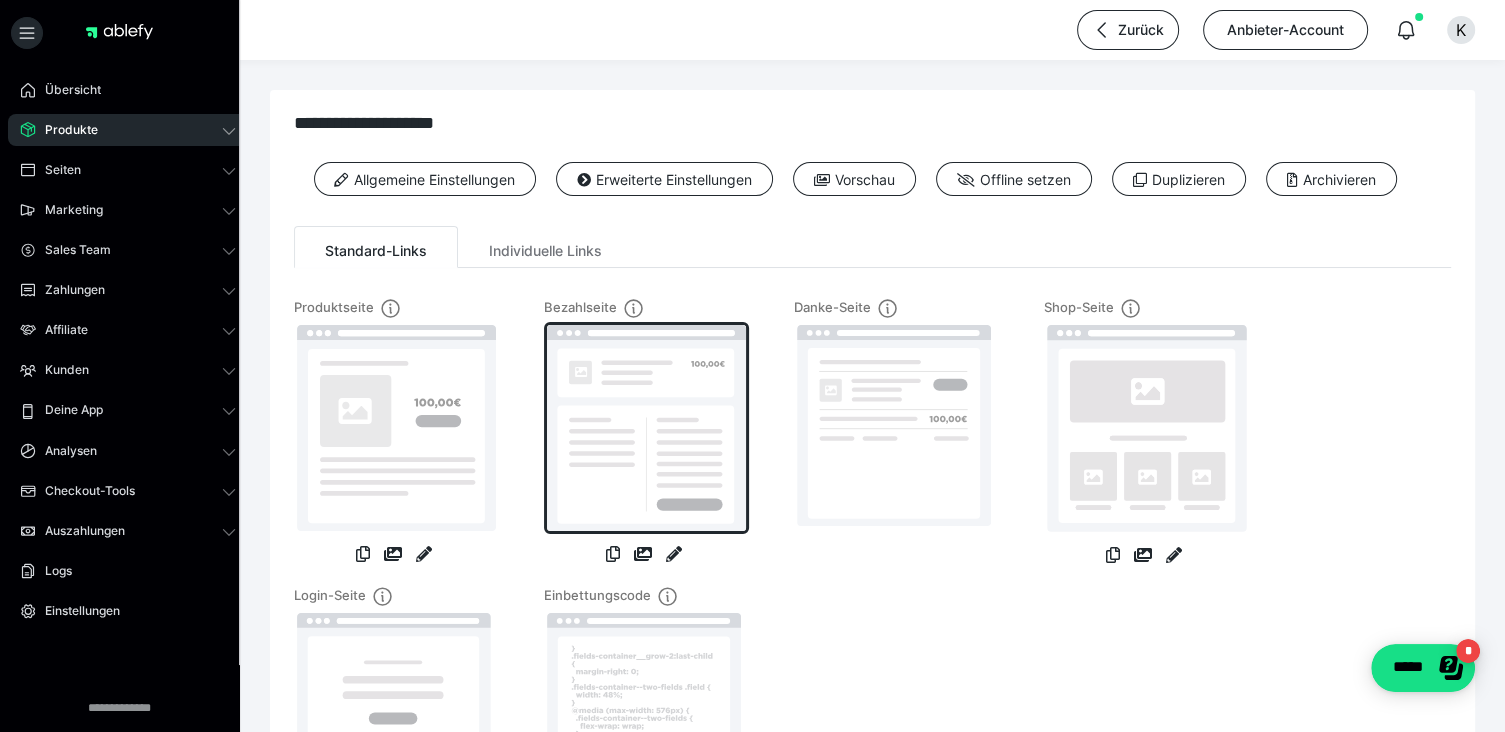 click at bounding box center (646, 428) 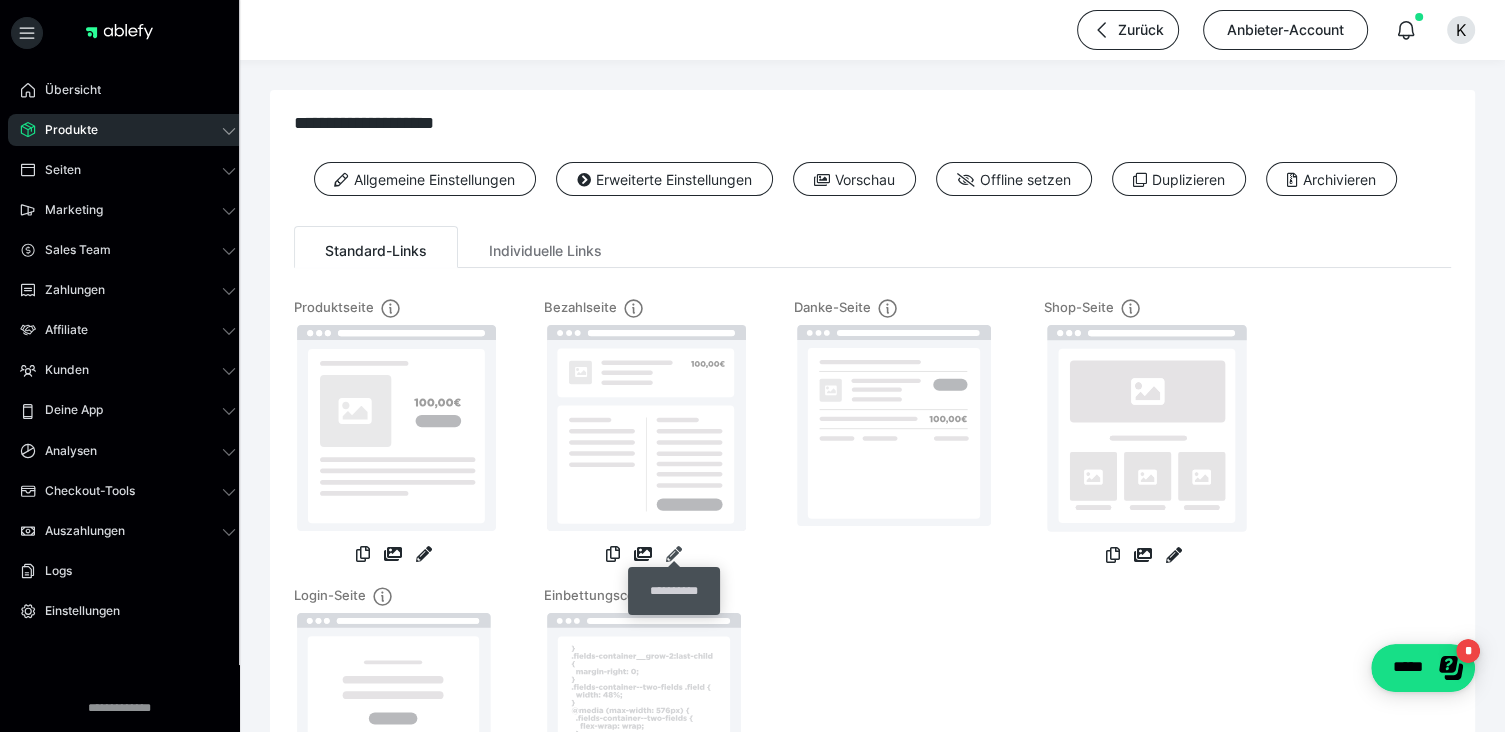 click at bounding box center [674, 554] 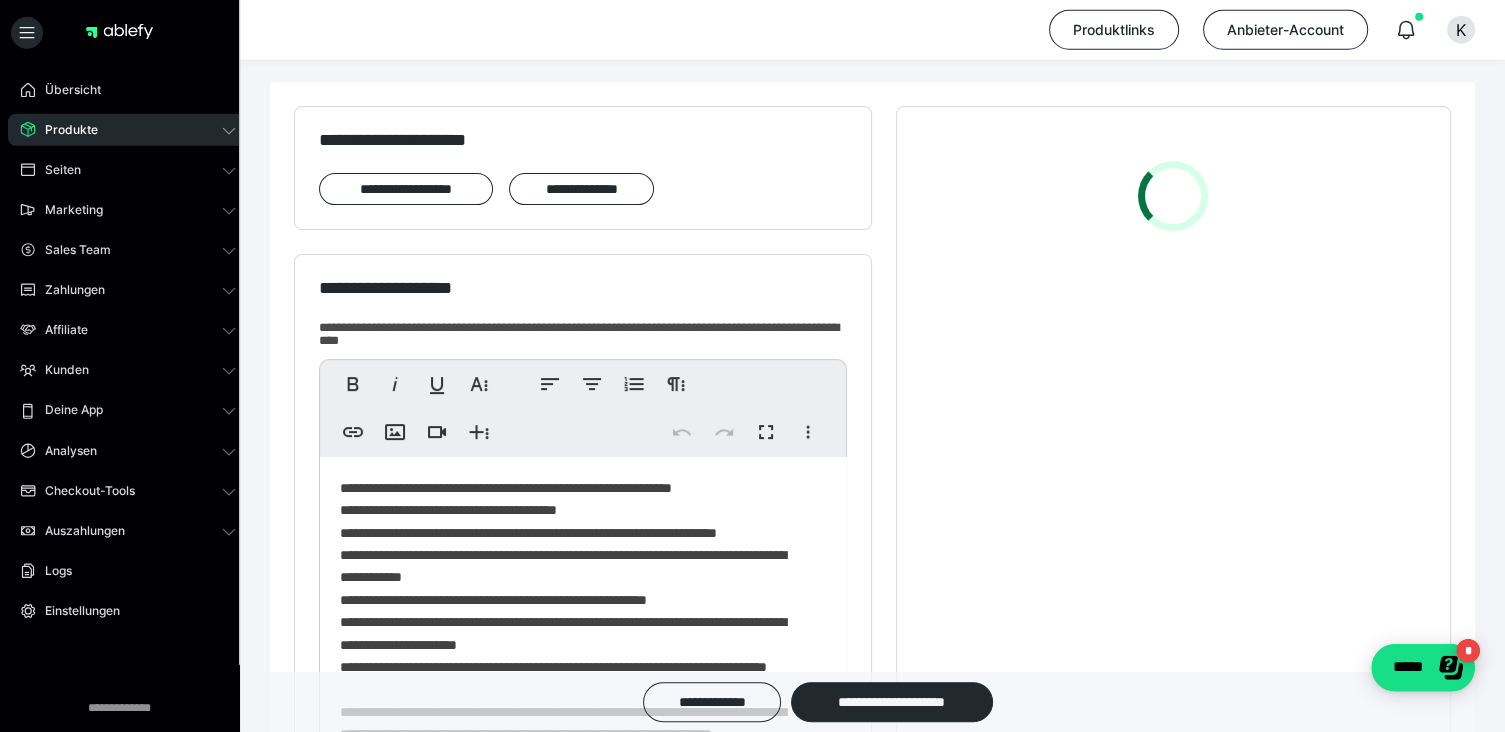 scroll, scrollTop: 276, scrollLeft: 0, axis: vertical 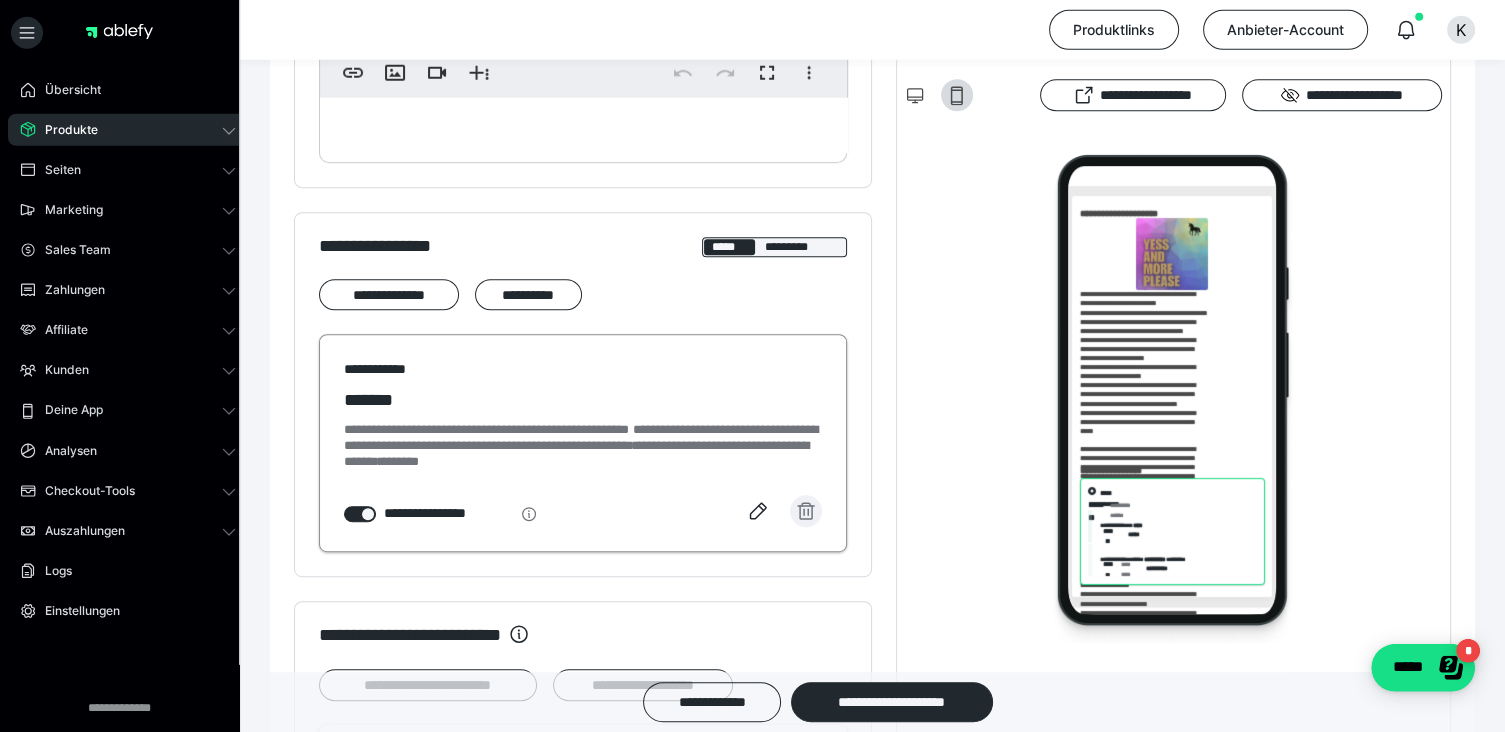 click 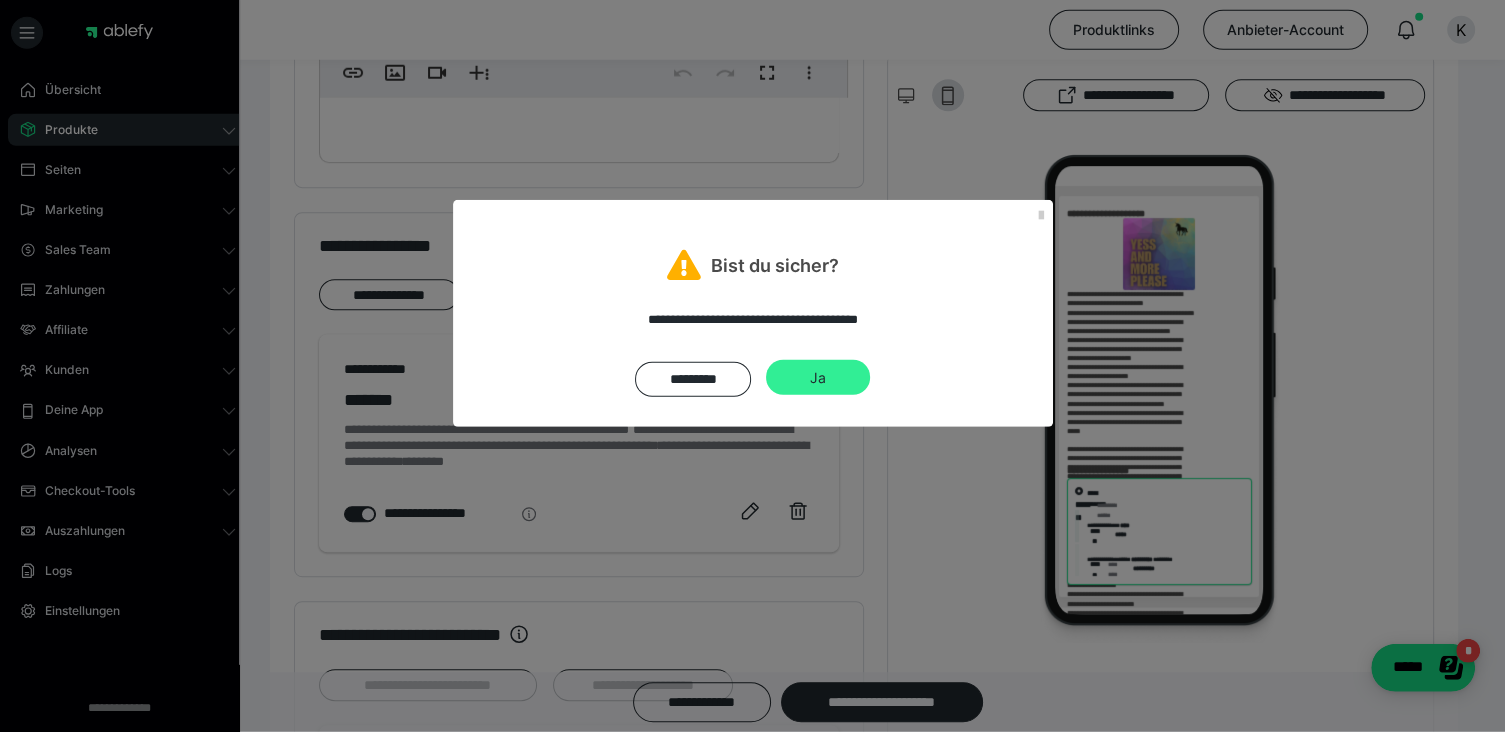 click on "Ja" at bounding box center (818, 378) 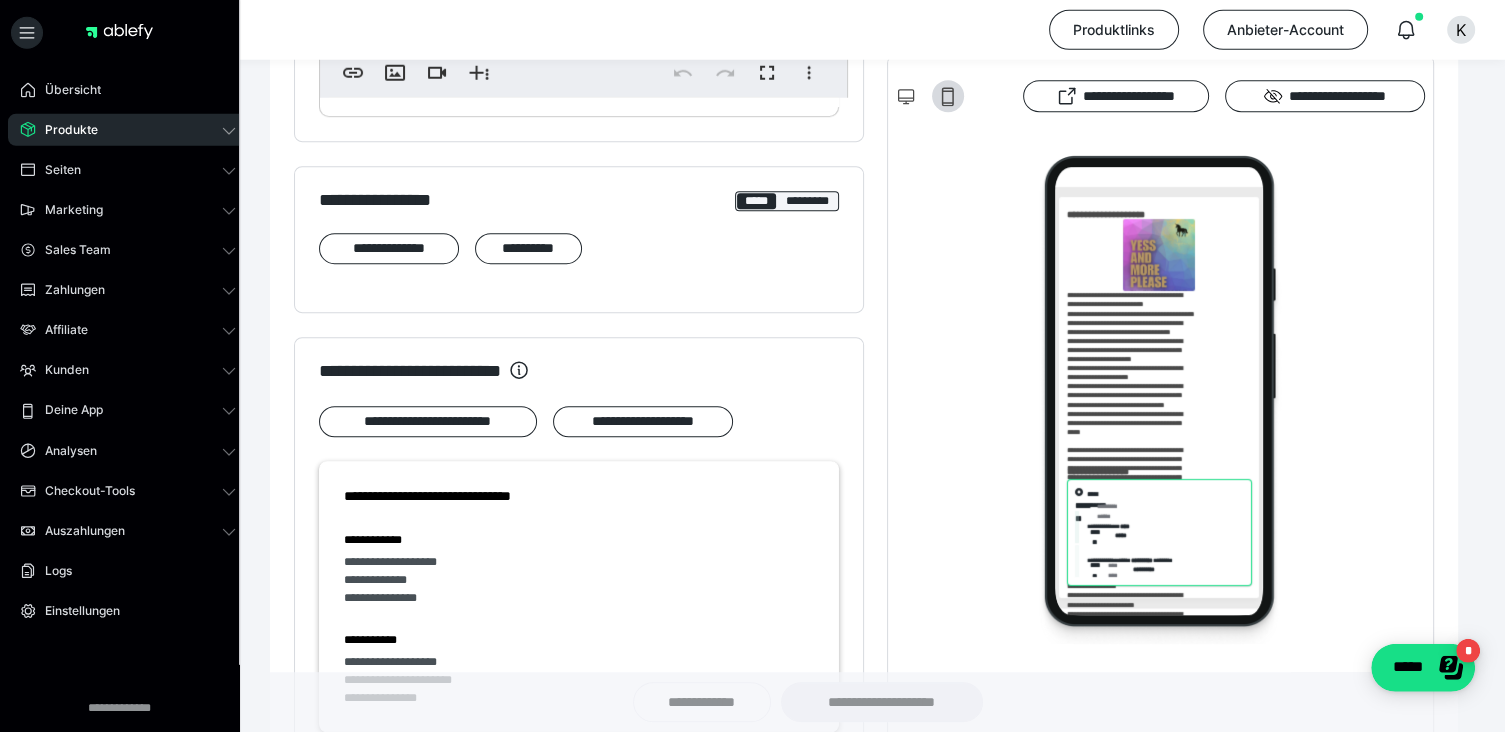 scroll, scrollTop: 953, scrollLeft: 0, axis: vertical 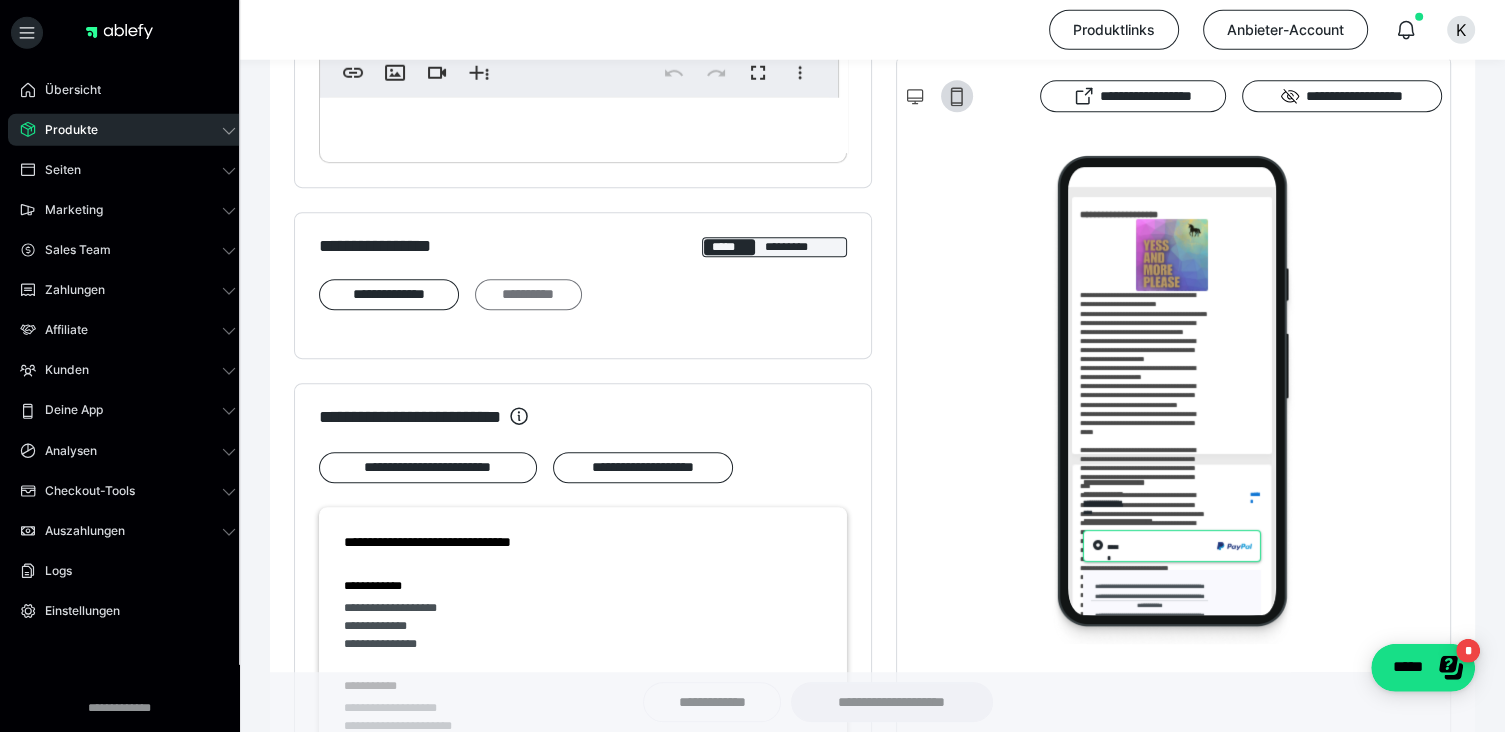 click on "**********" at bounding box center (529, 295) 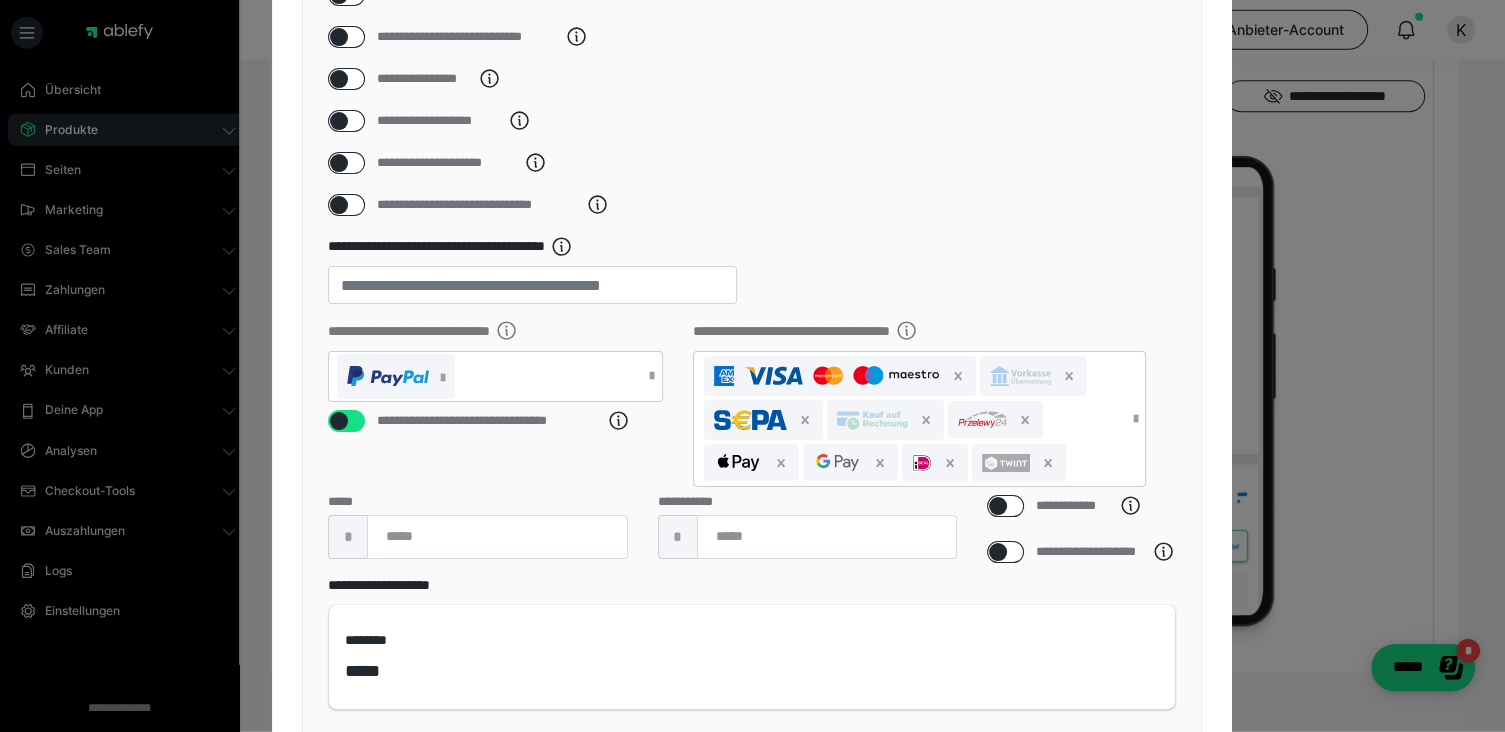 scroll, scrollTop: 418, scrollLeft: 0, axis: vertical 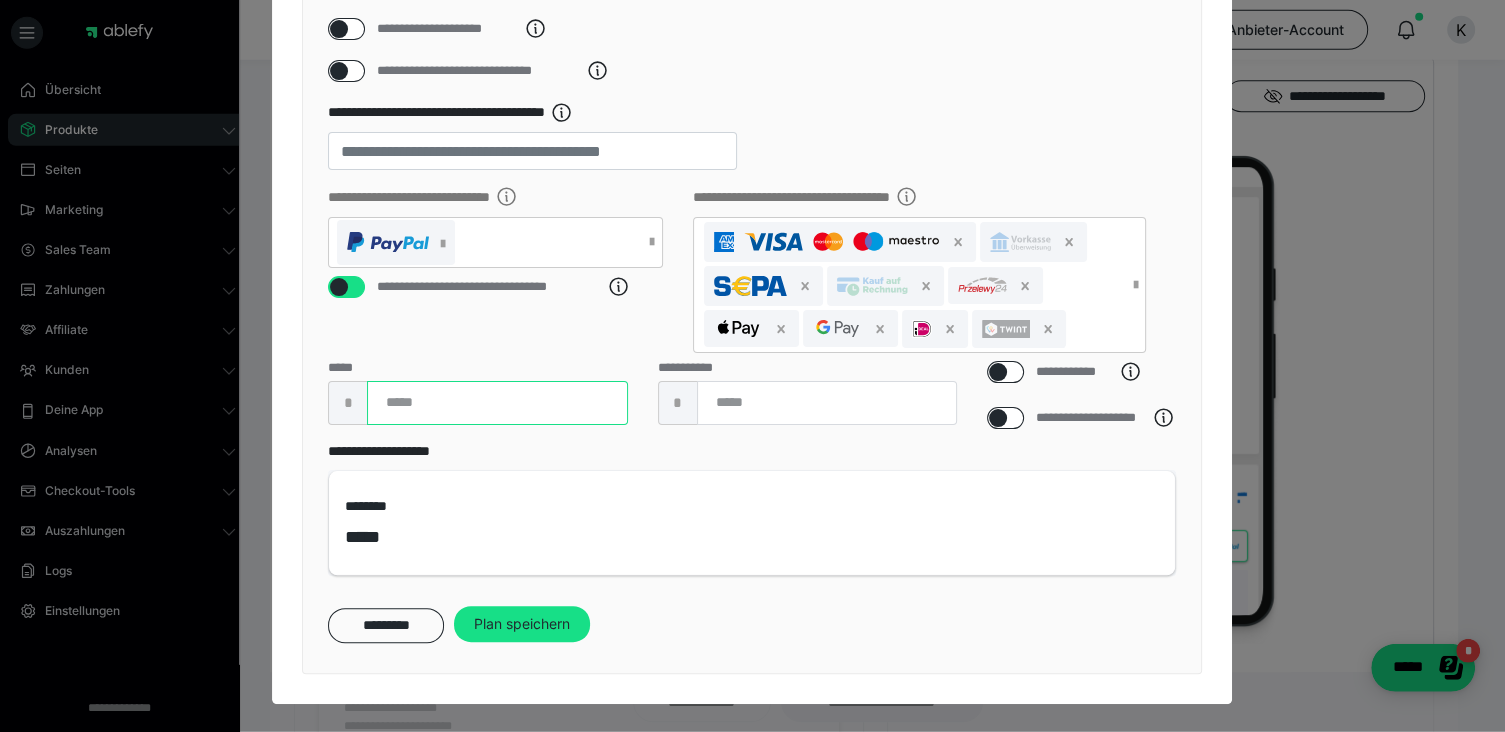 click at bounding box center [497, 403] 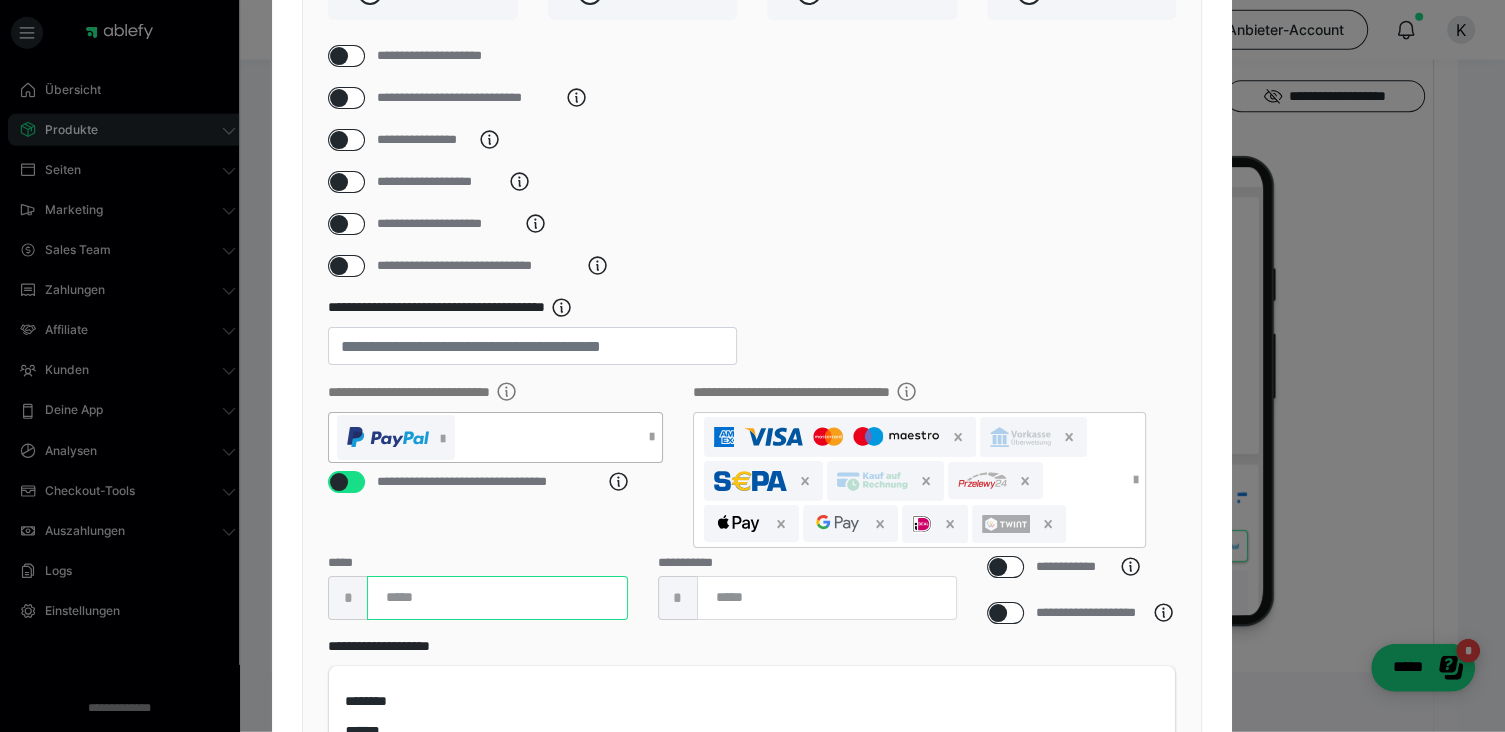 scroll, scrollTop: 418, scrollLeft: 0, axis: vertical 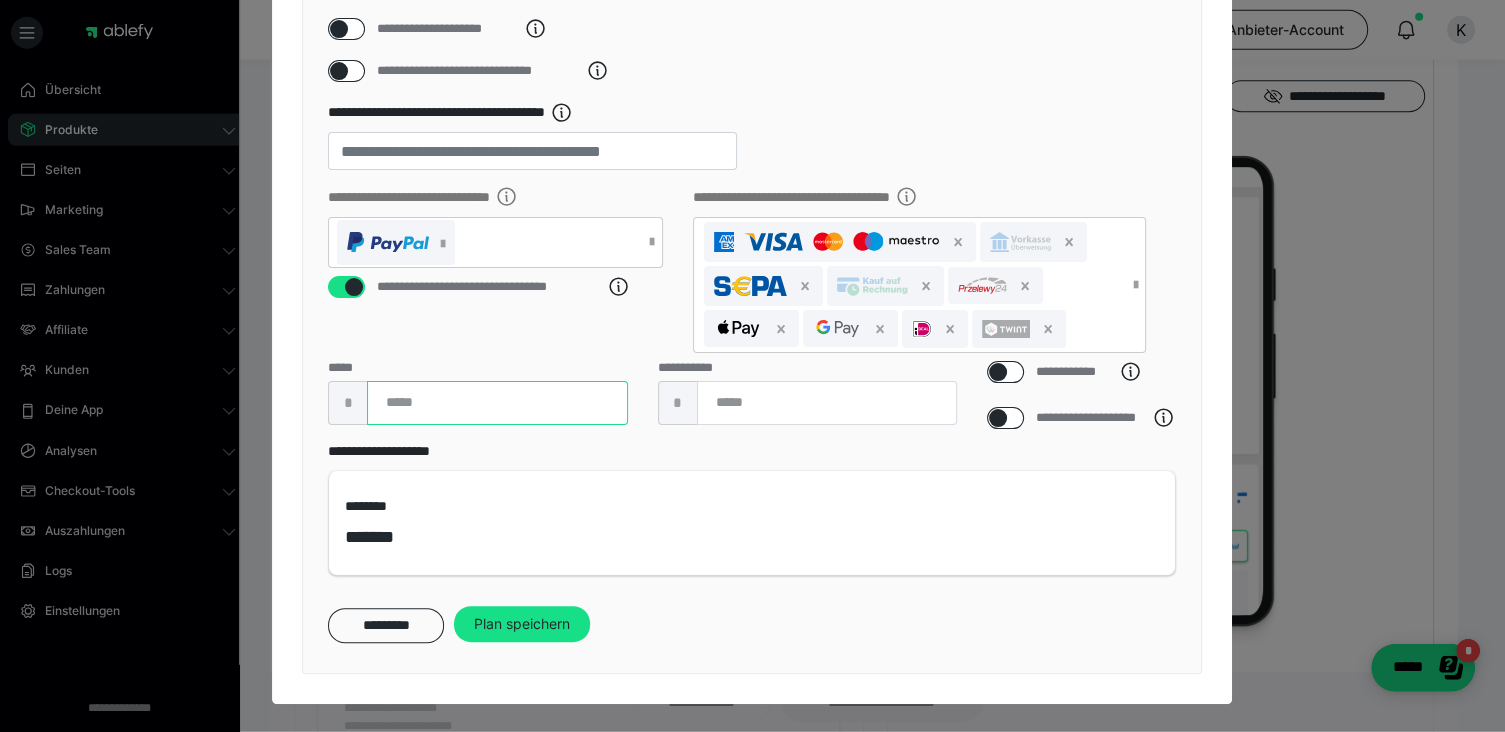 type on "***" 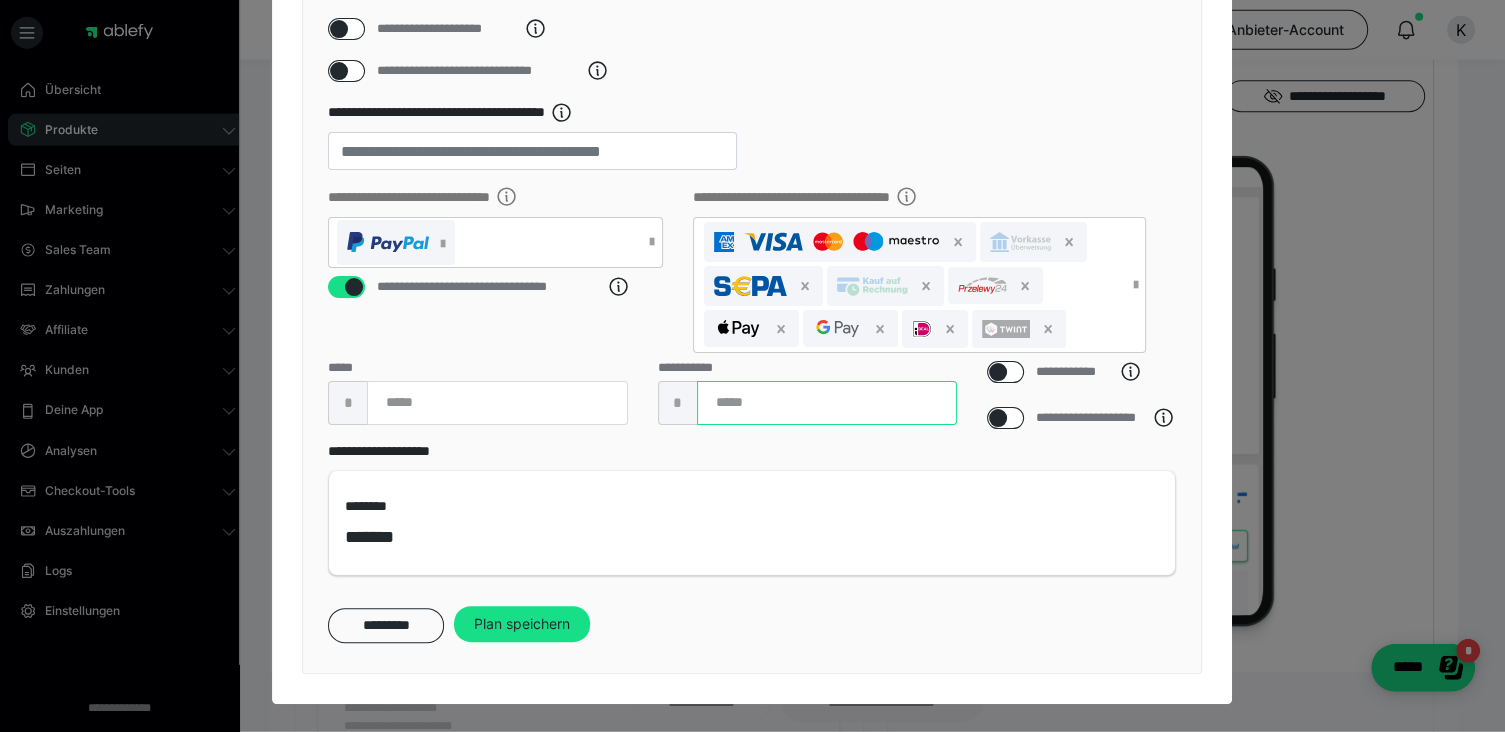 click at bounding box center (827, 403) 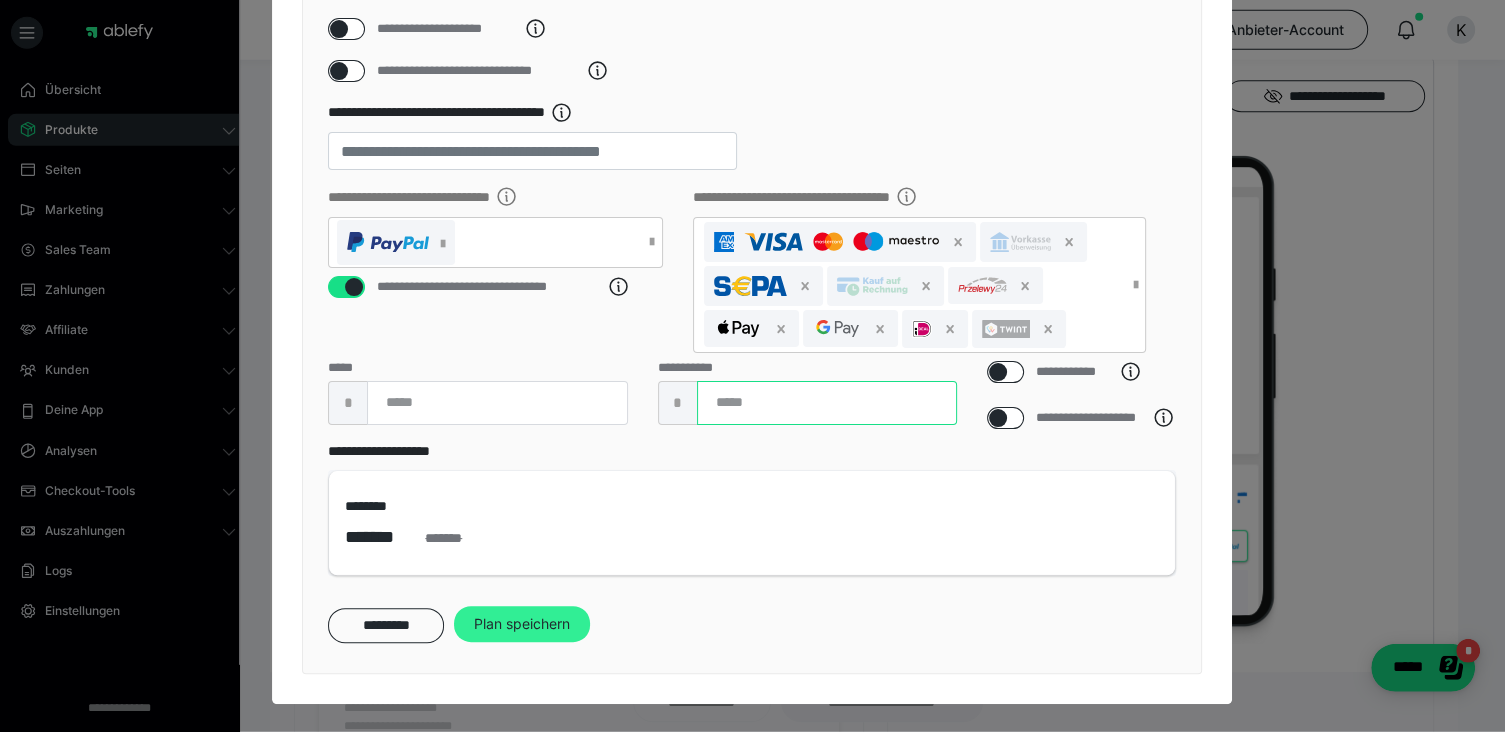 type on "***" 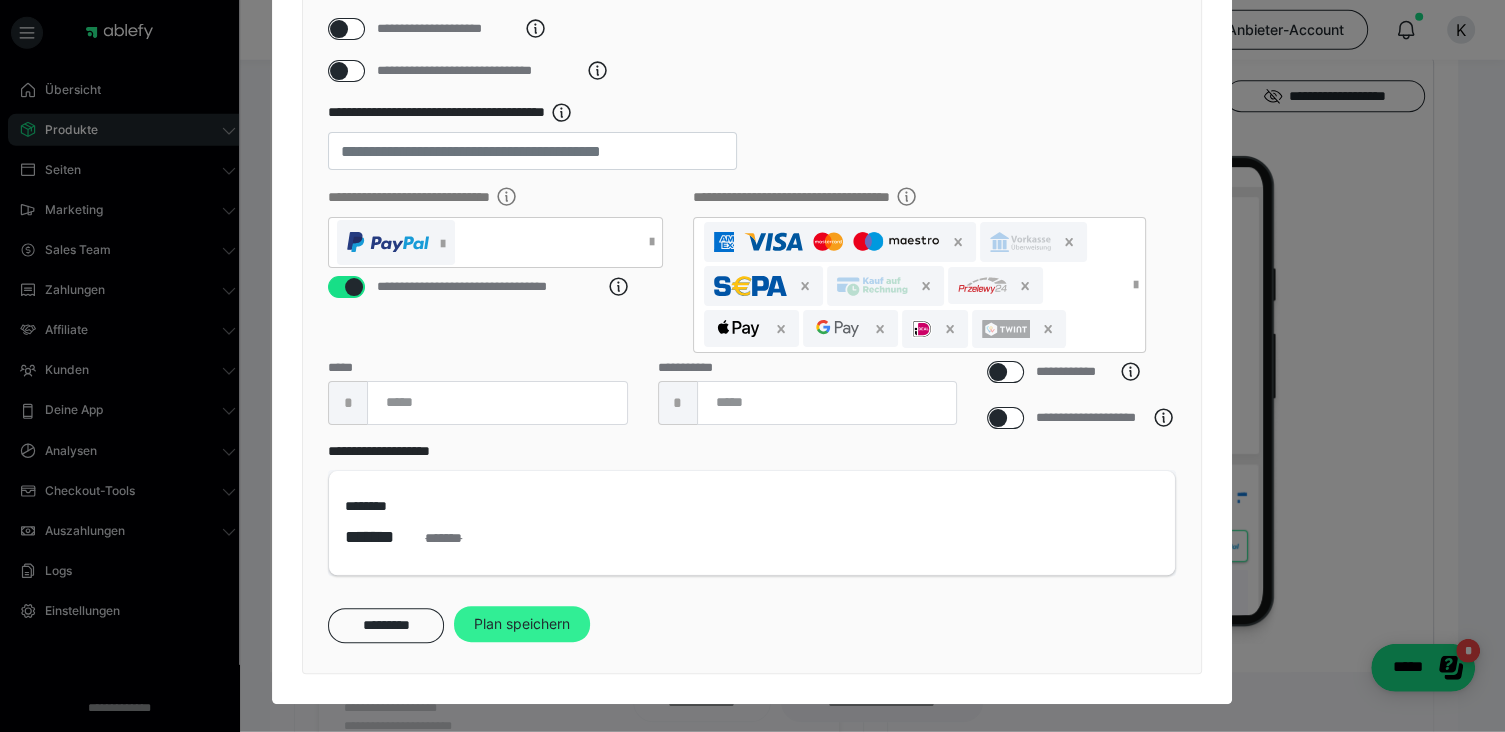 click on "Plan speichern" at bounding box center (522, 624) 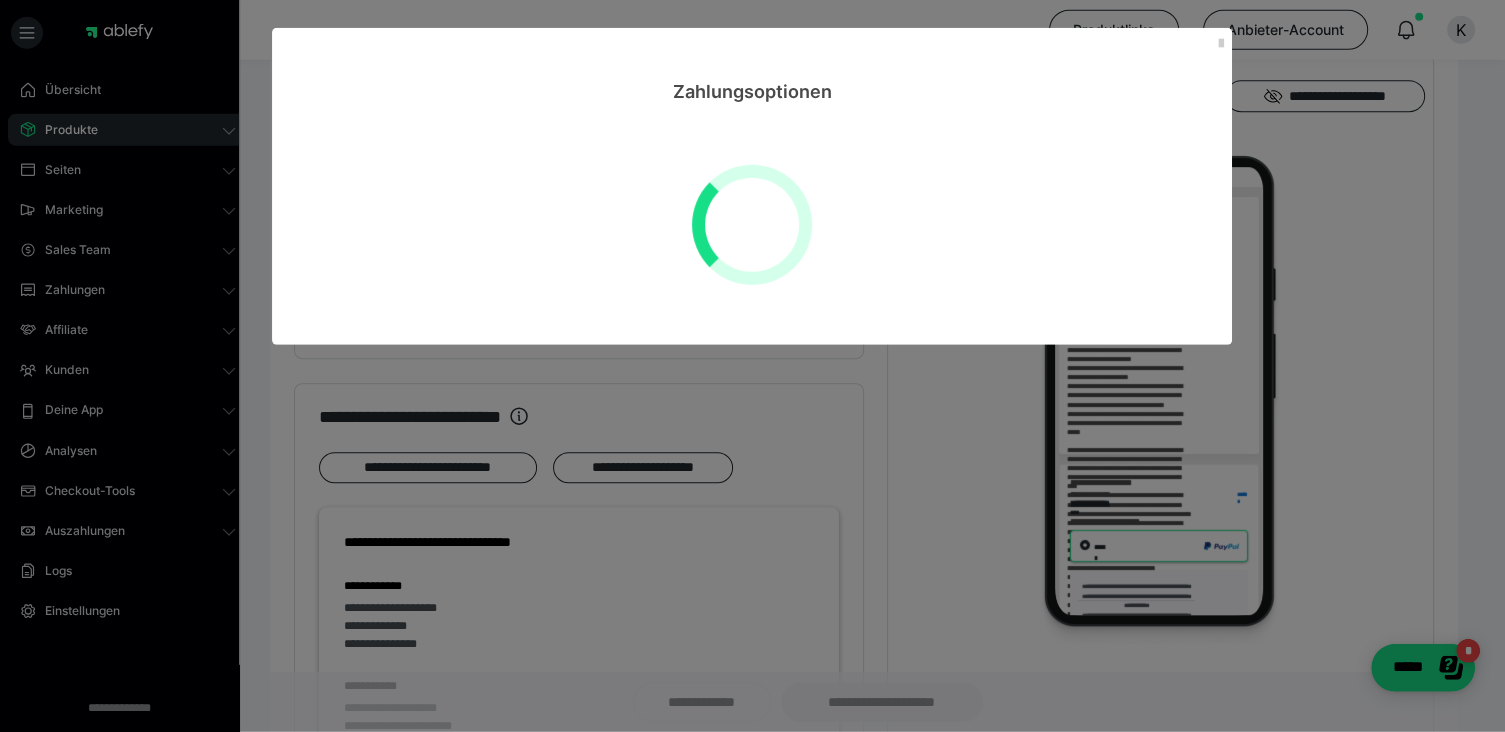 scroll, scrollTop: 0, scrollLeft: 0, axis: both 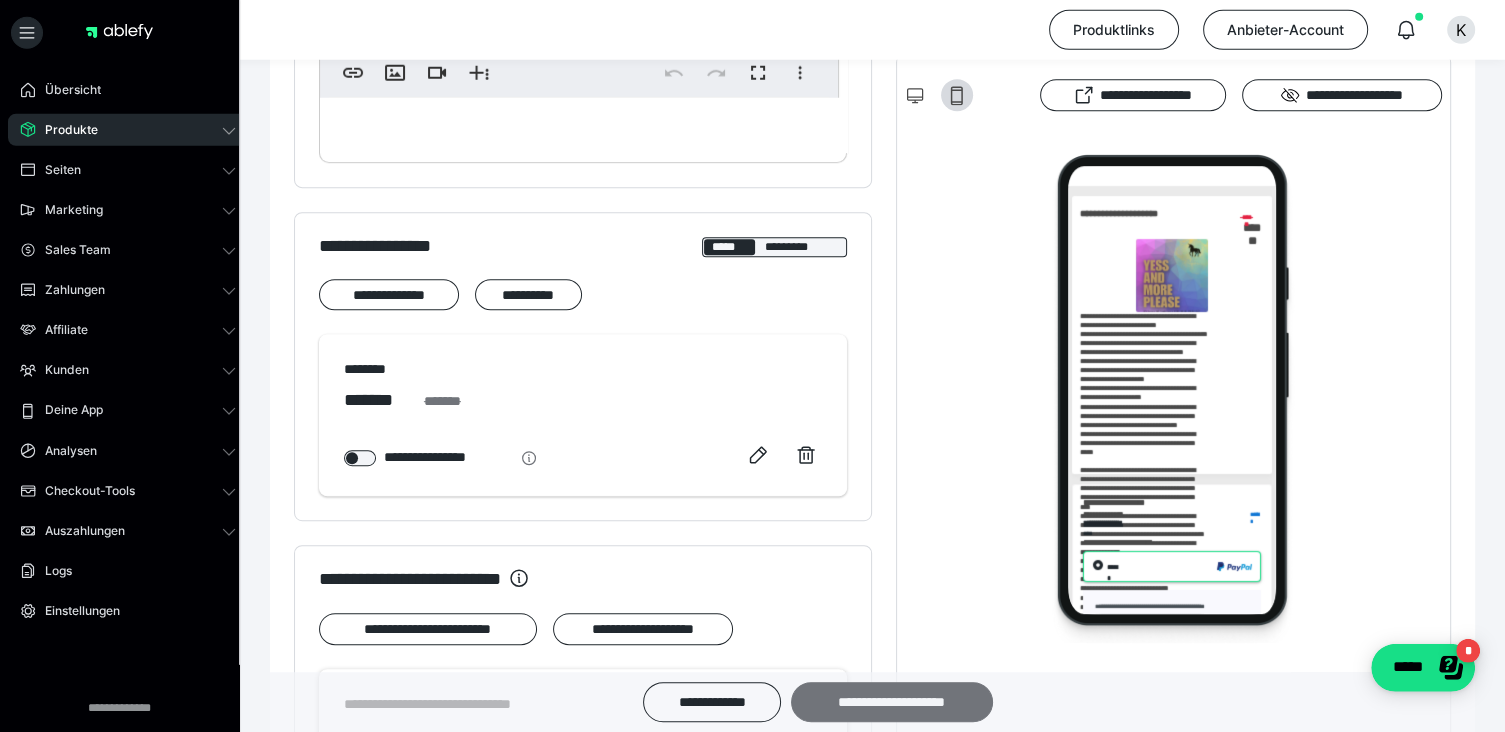 click on "**********" at bounding box center [892, 702] 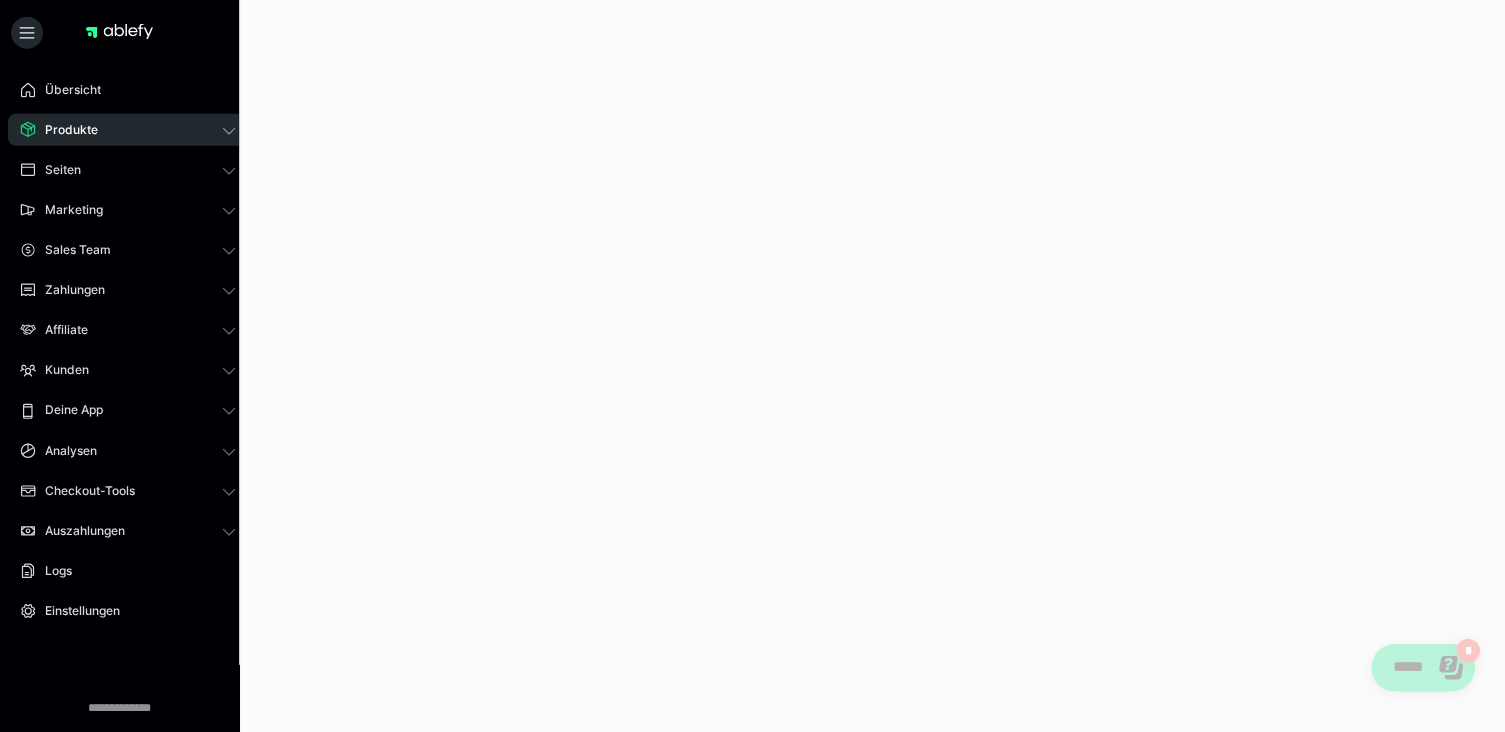 scroll, scrollTop: 0, scrollLeft: 0, axis: both 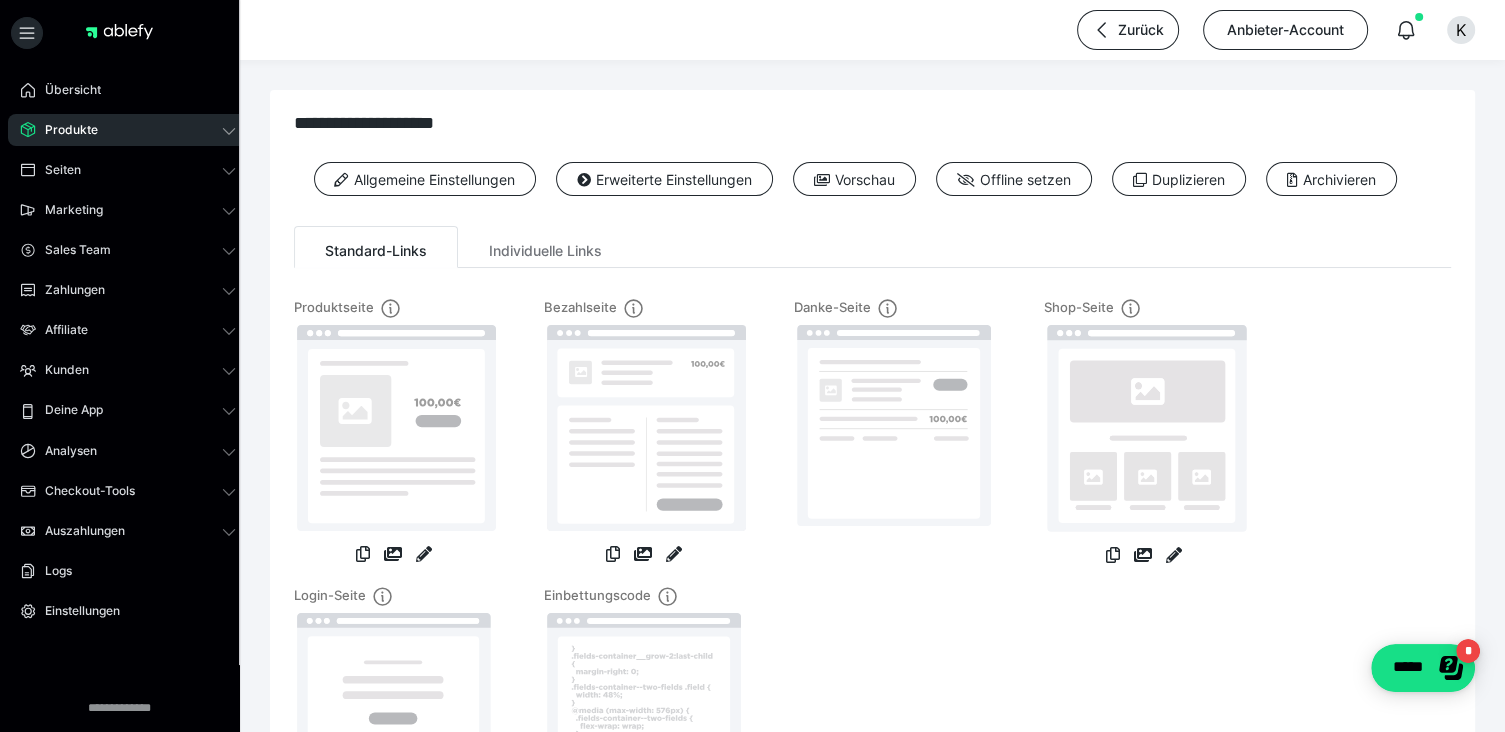 click on "Produkte" at bounding box center (128, 130) 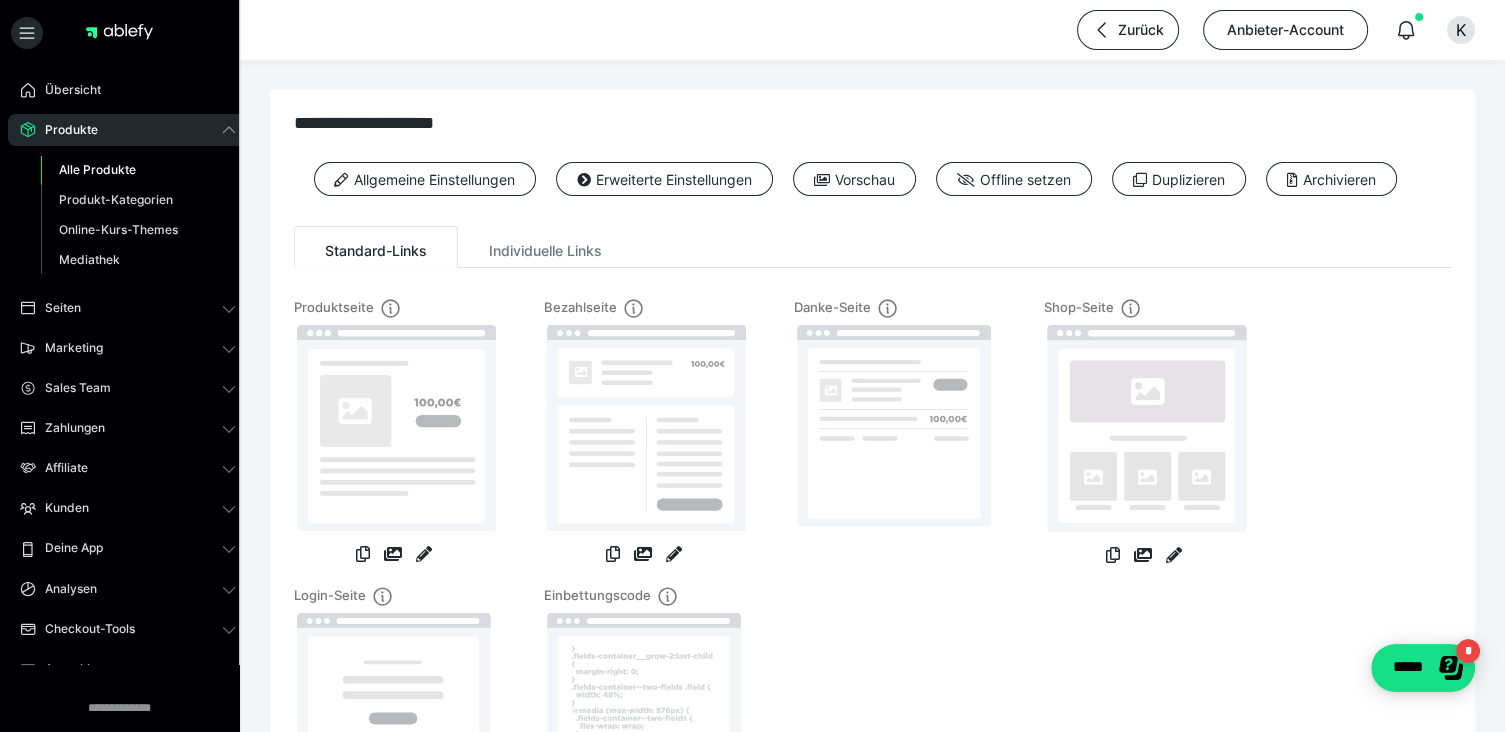 click on "Alle Produkte" at bounding box center [97, 169] 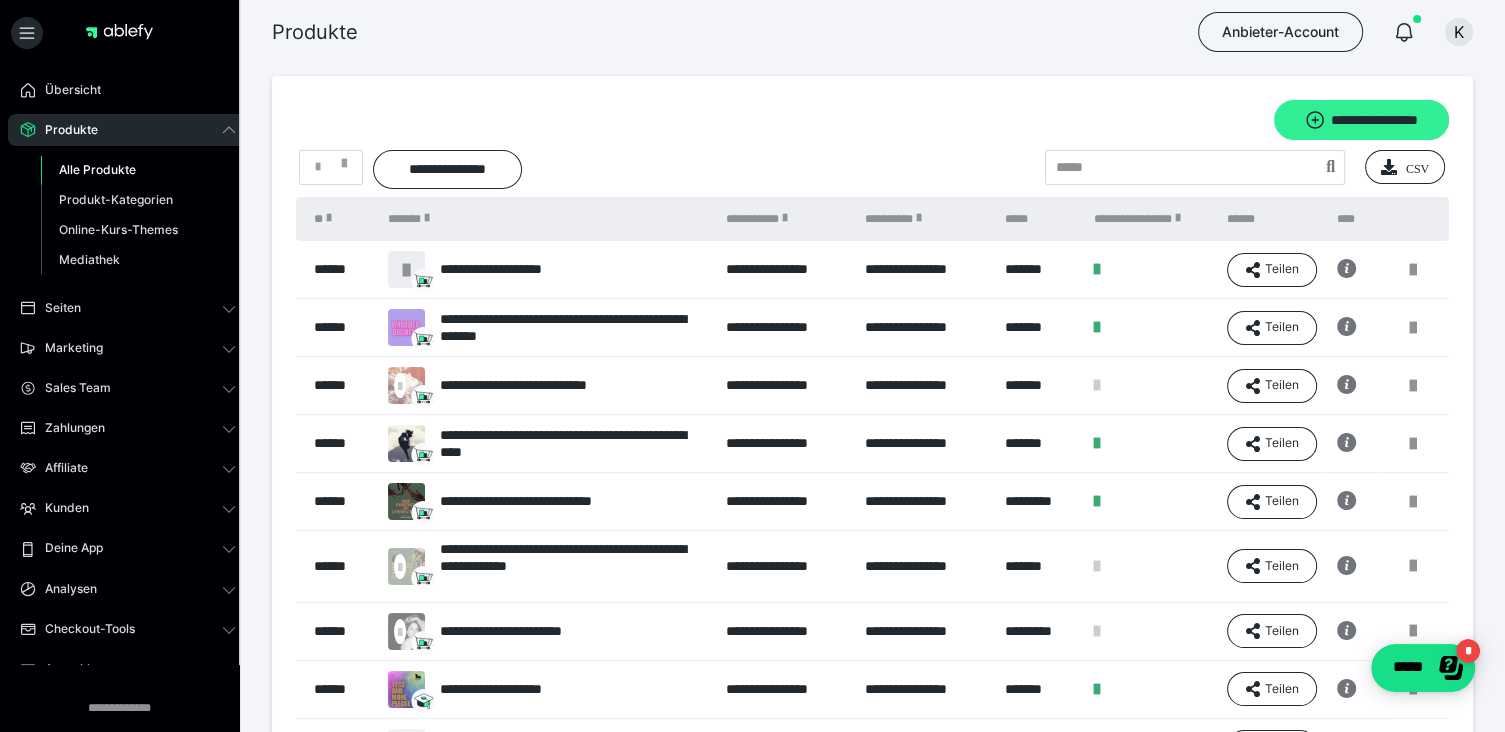 click on "**********" at bounding box center (1361, 120) 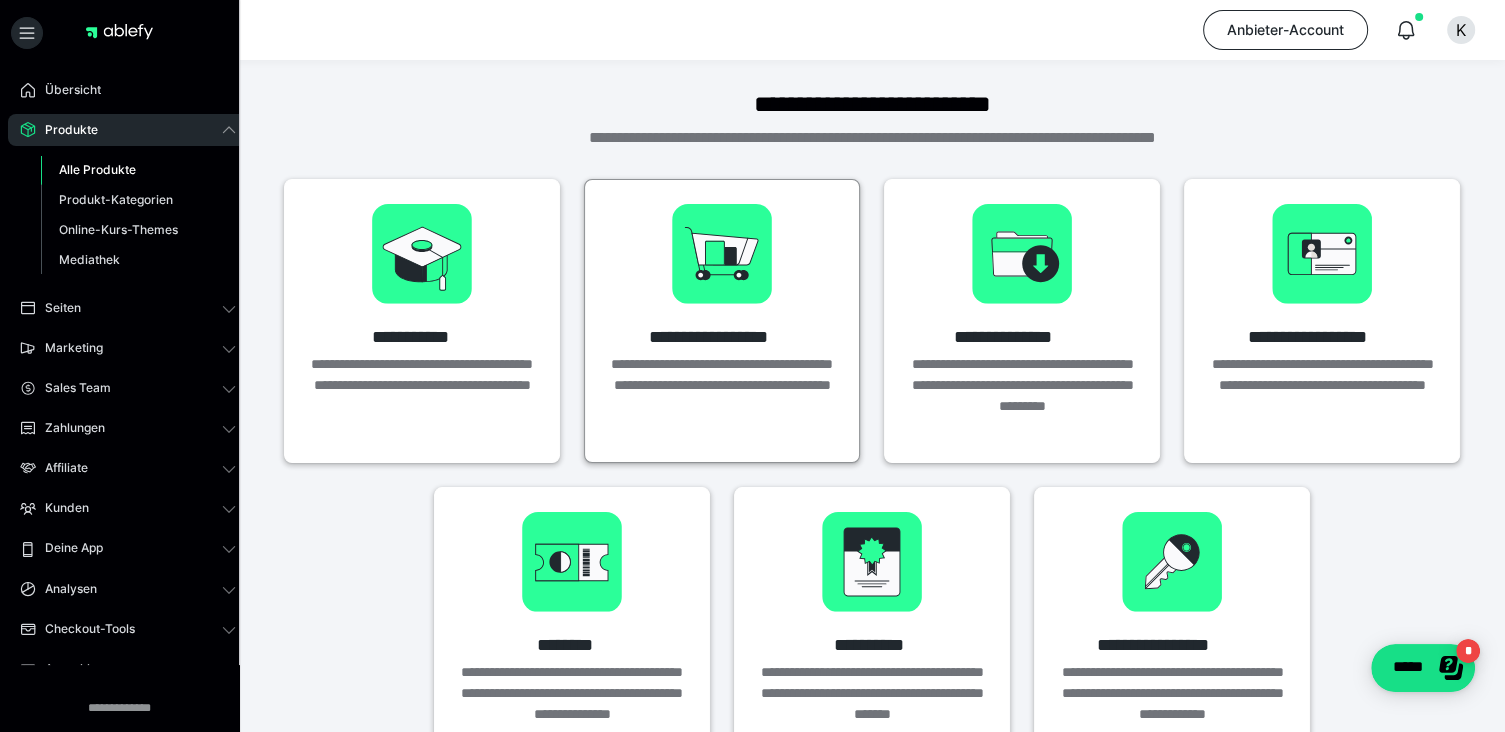 click on "**********" at bounding box center [722, 321] 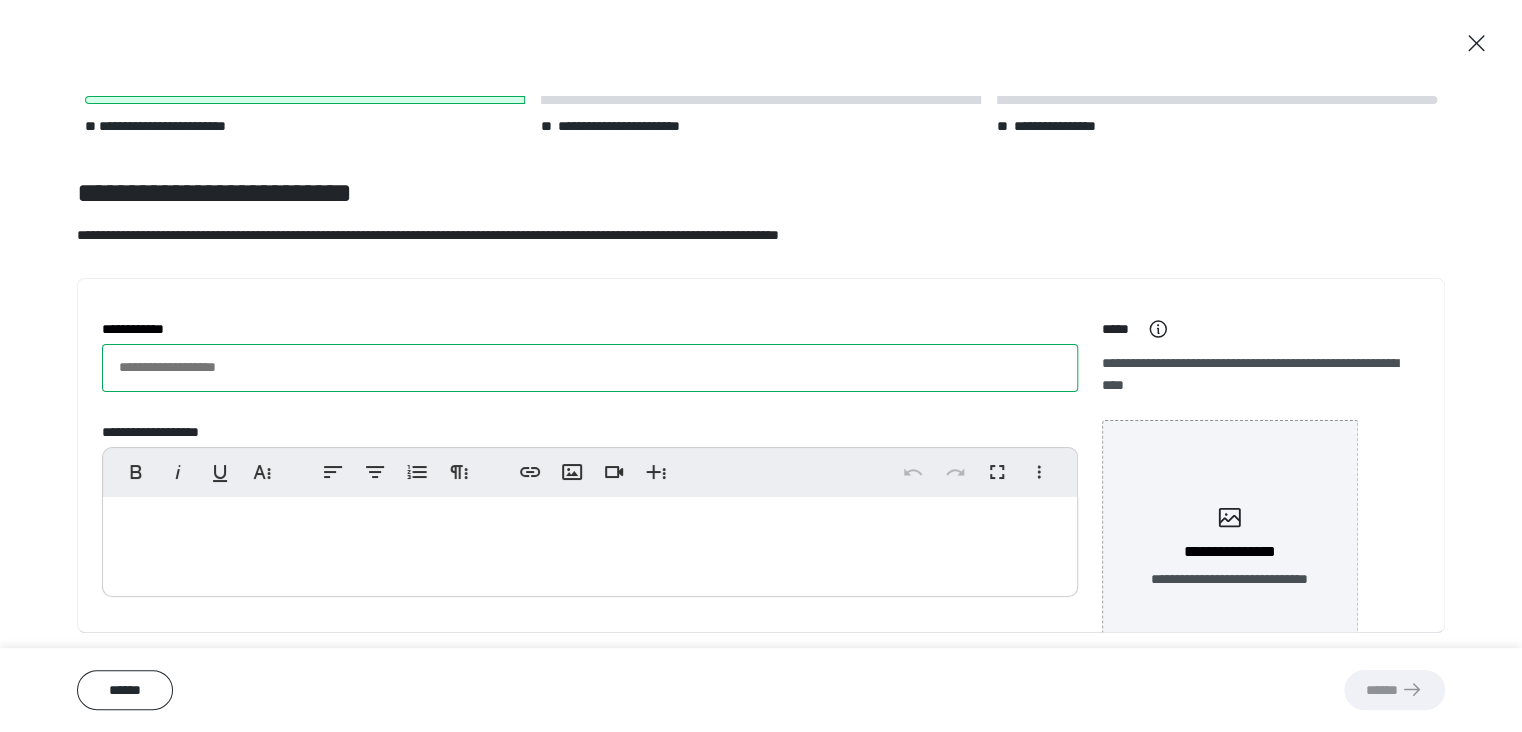 click on "**********" at bounding box center (590, 368) 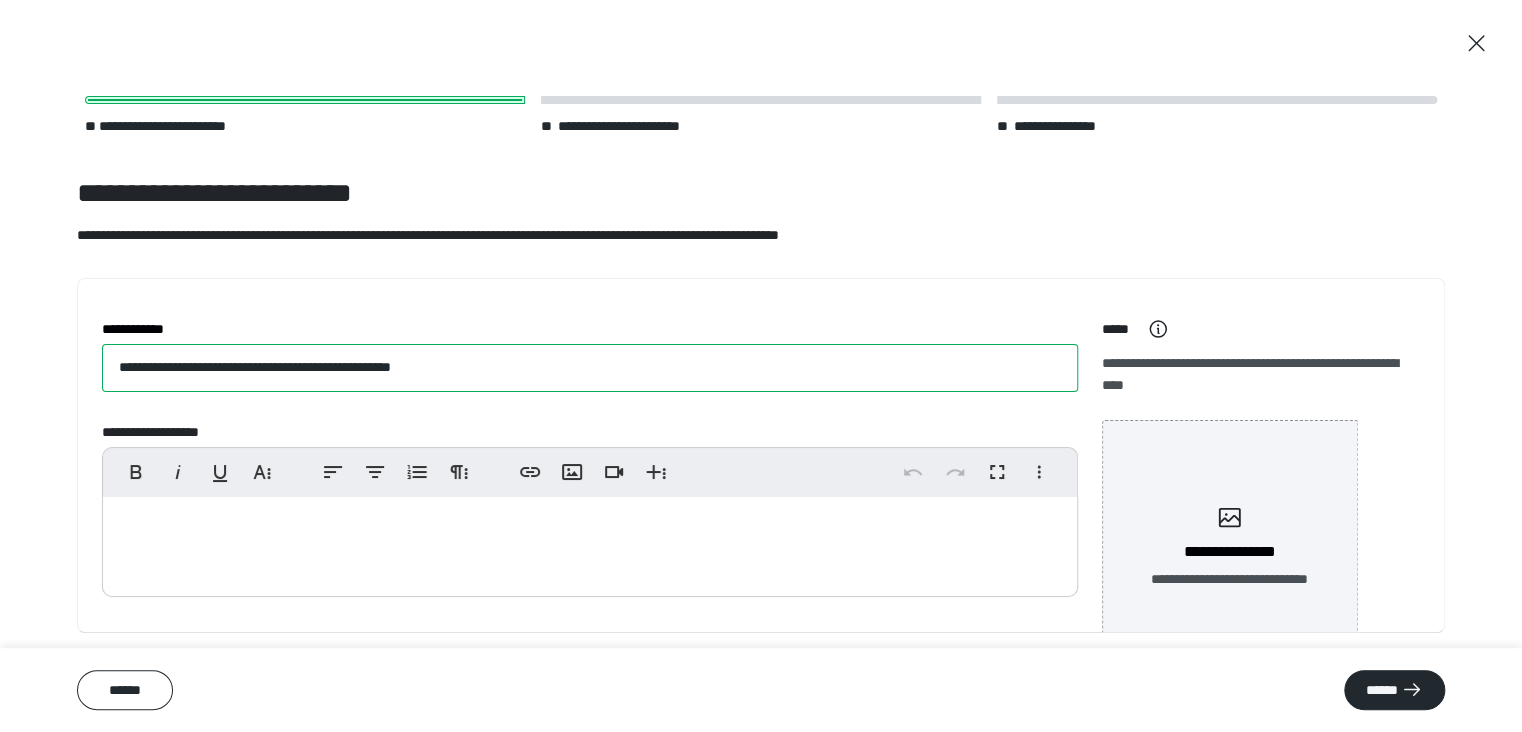 type on "**********" 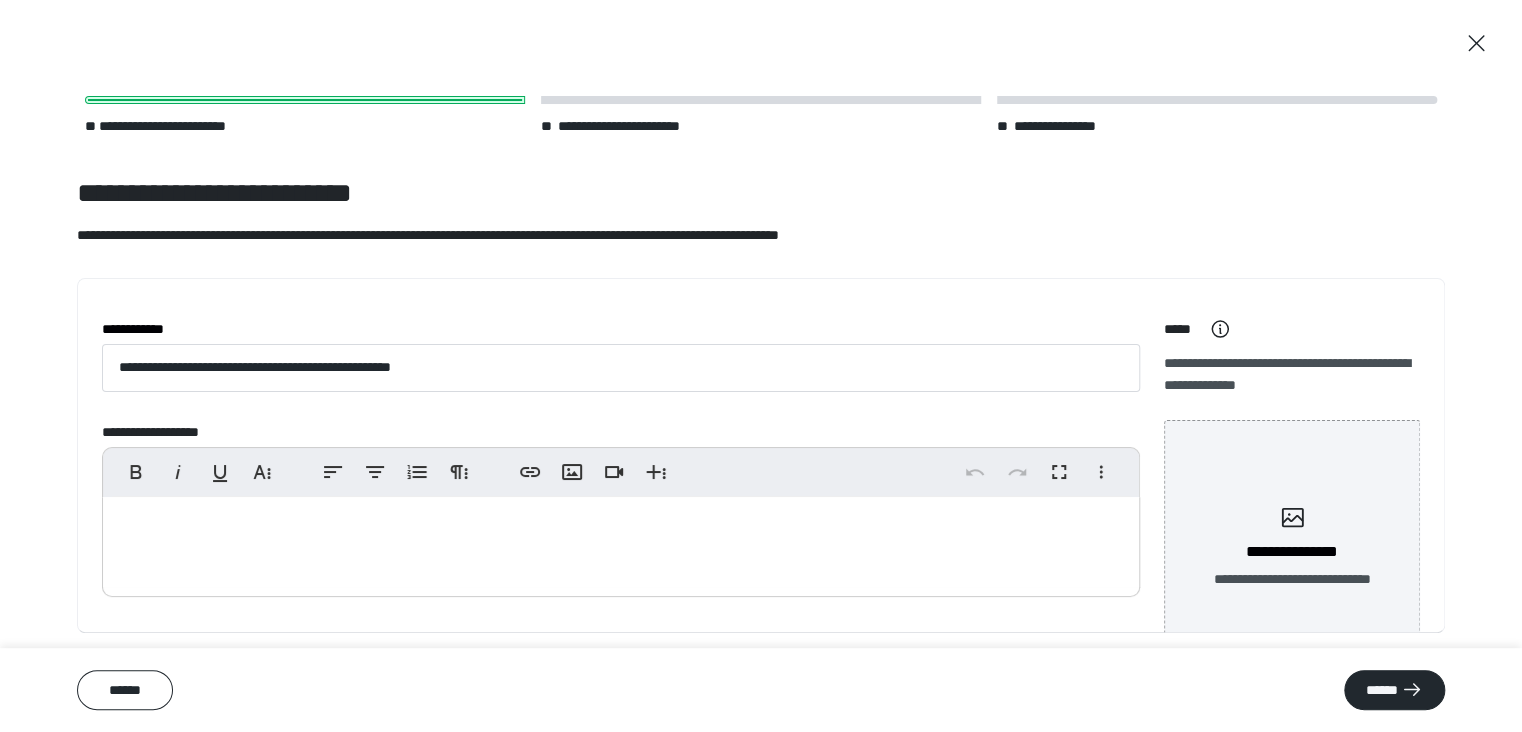click at bounding box center [621, 542] 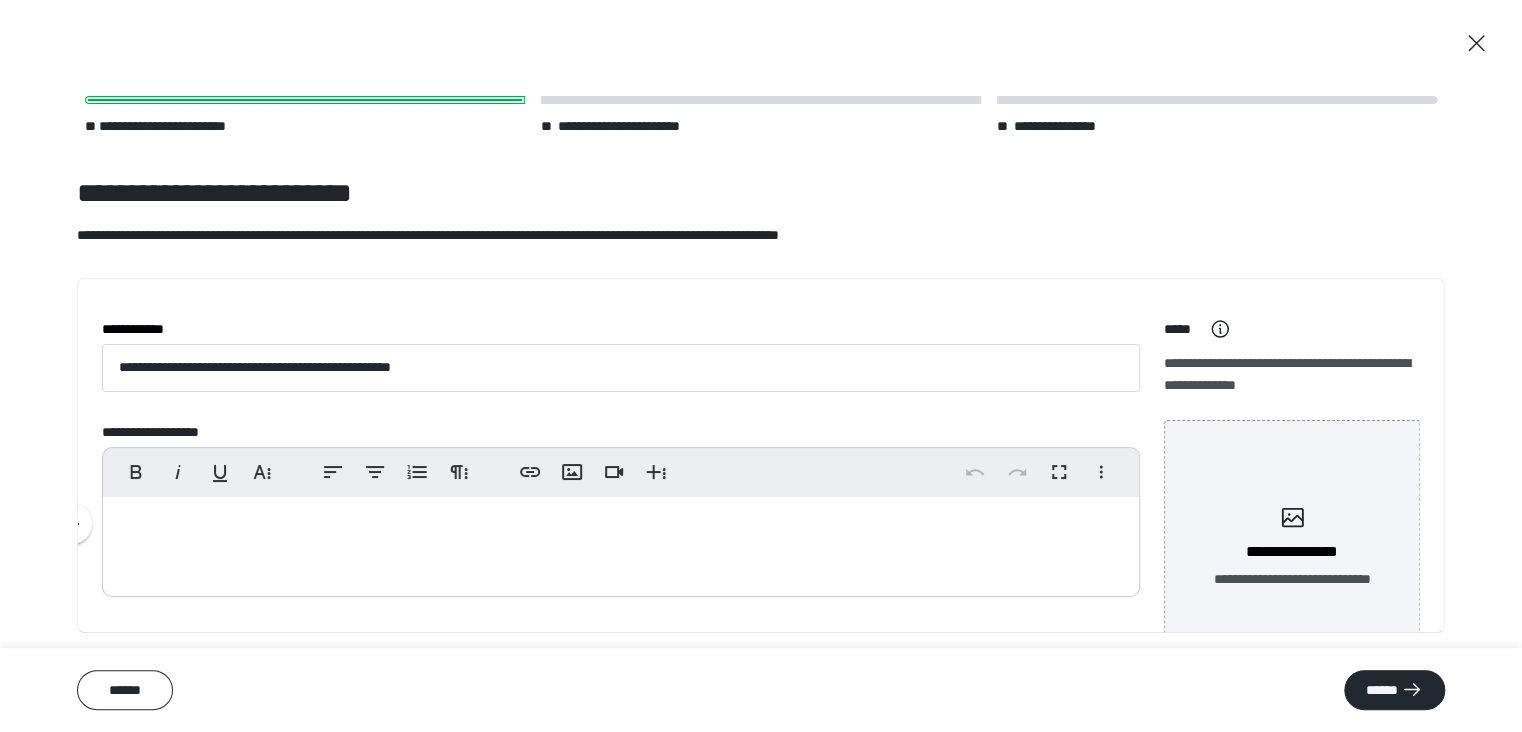 type 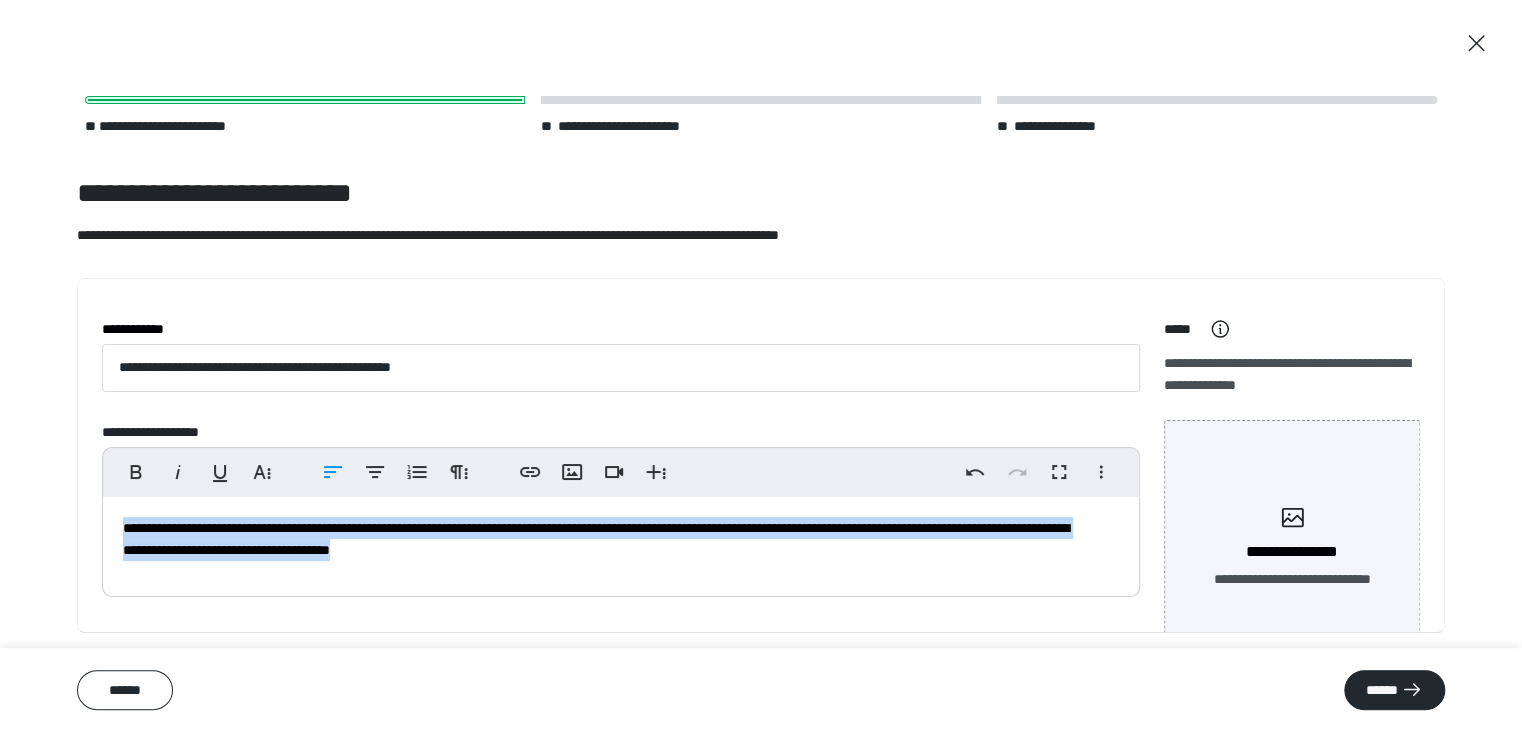 drag, startPoint x: 665, startPoint y: 556, endPoint x: 90, endPoint y: 533, distance: 575.45984 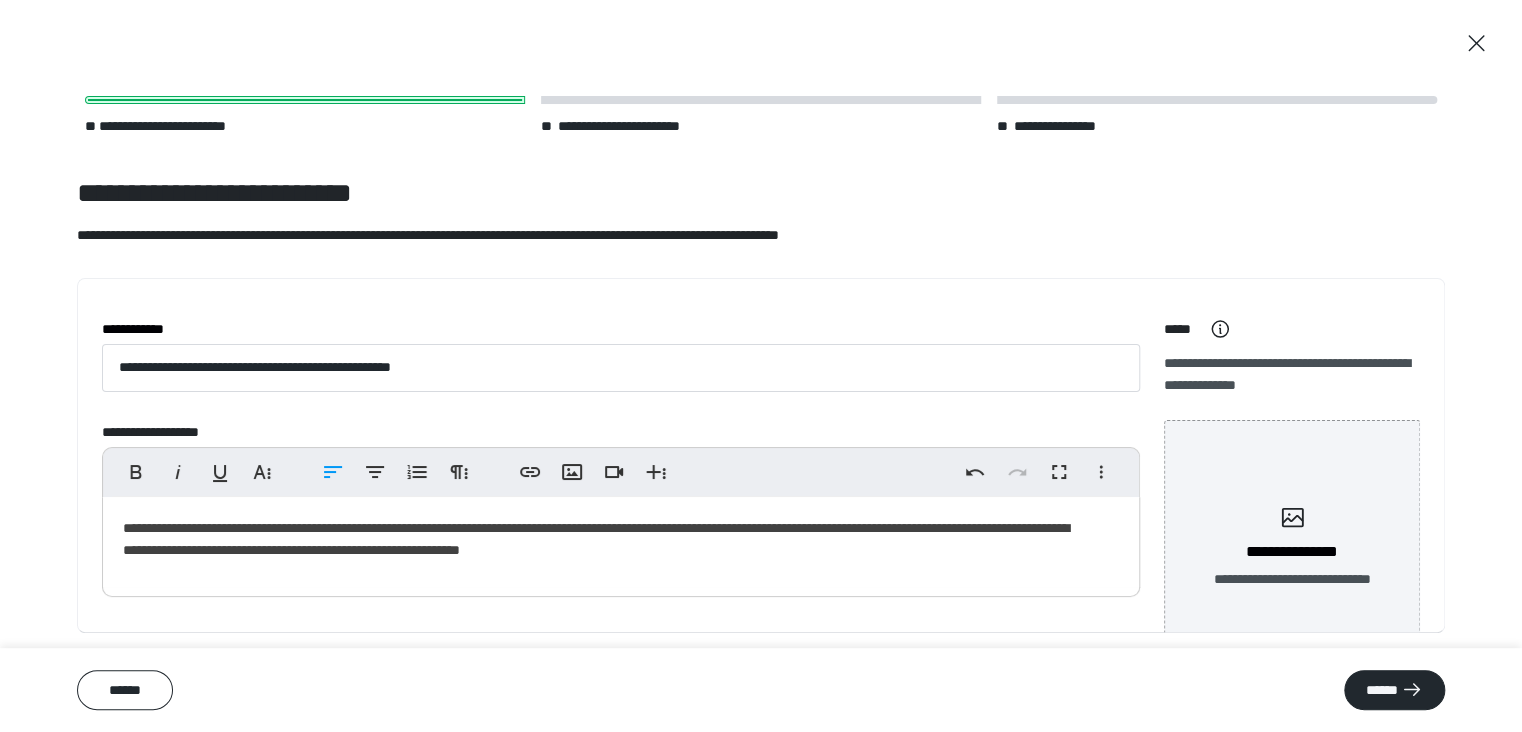 drag, startPoint x: 824, startPoint y: 547, endPoint x: 826, endPoint y: 559, distance: 12.165525 